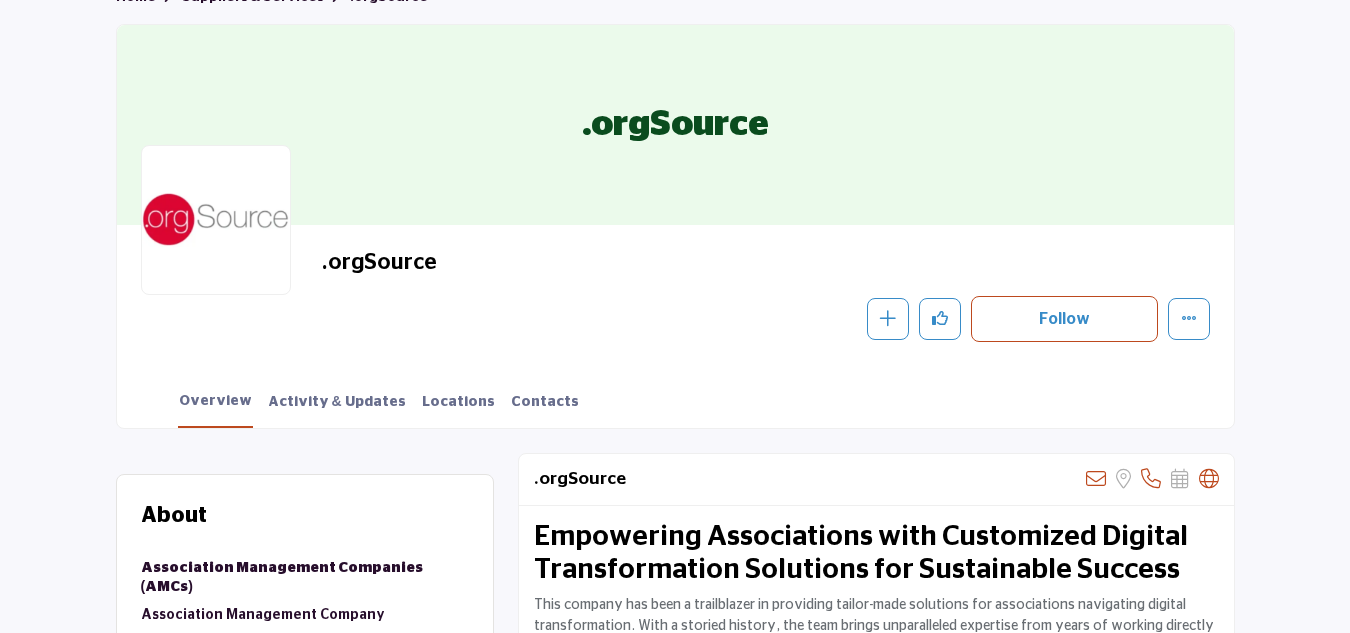 scroll, scrollTop: 0, scrollLeft: 0, axis: both 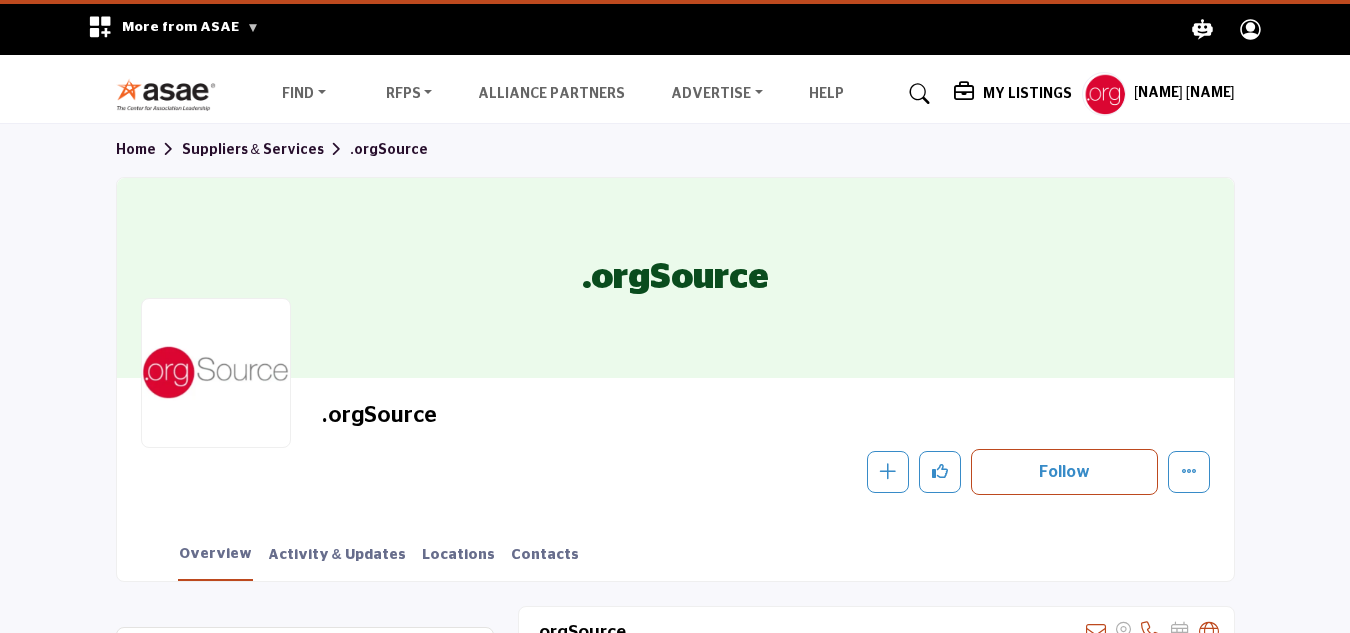 click 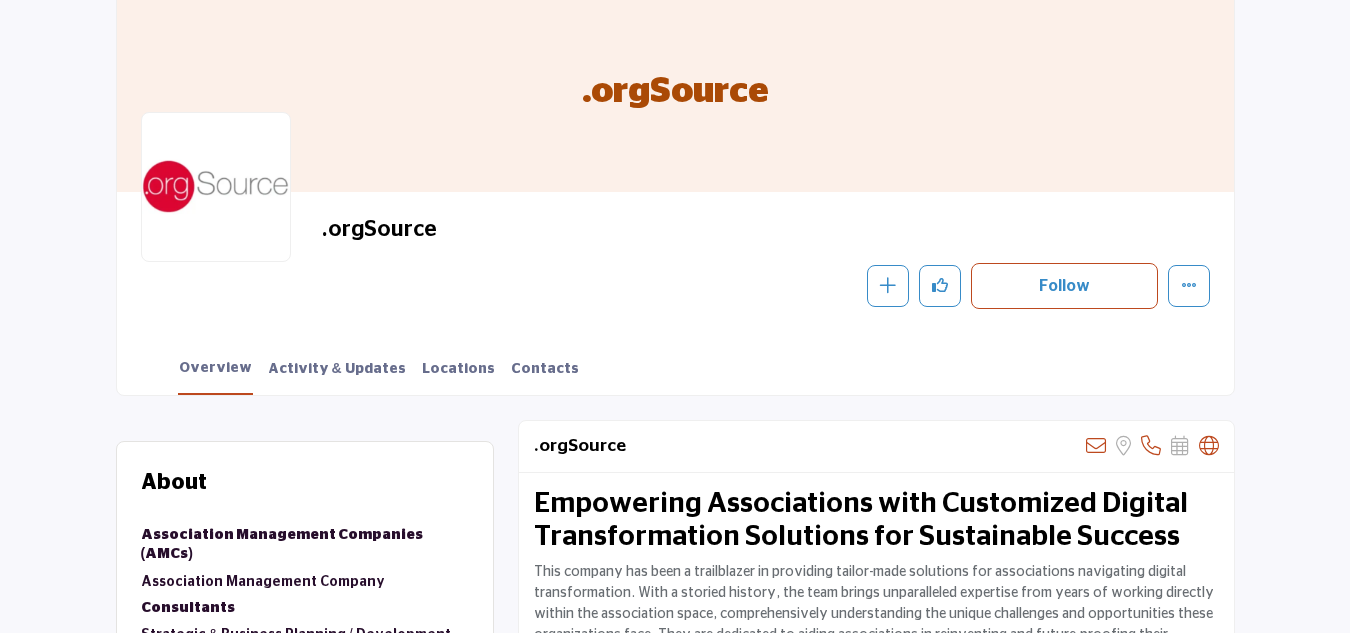 scroll, scrollTop: 0, scrollLeft: 0, axis: both 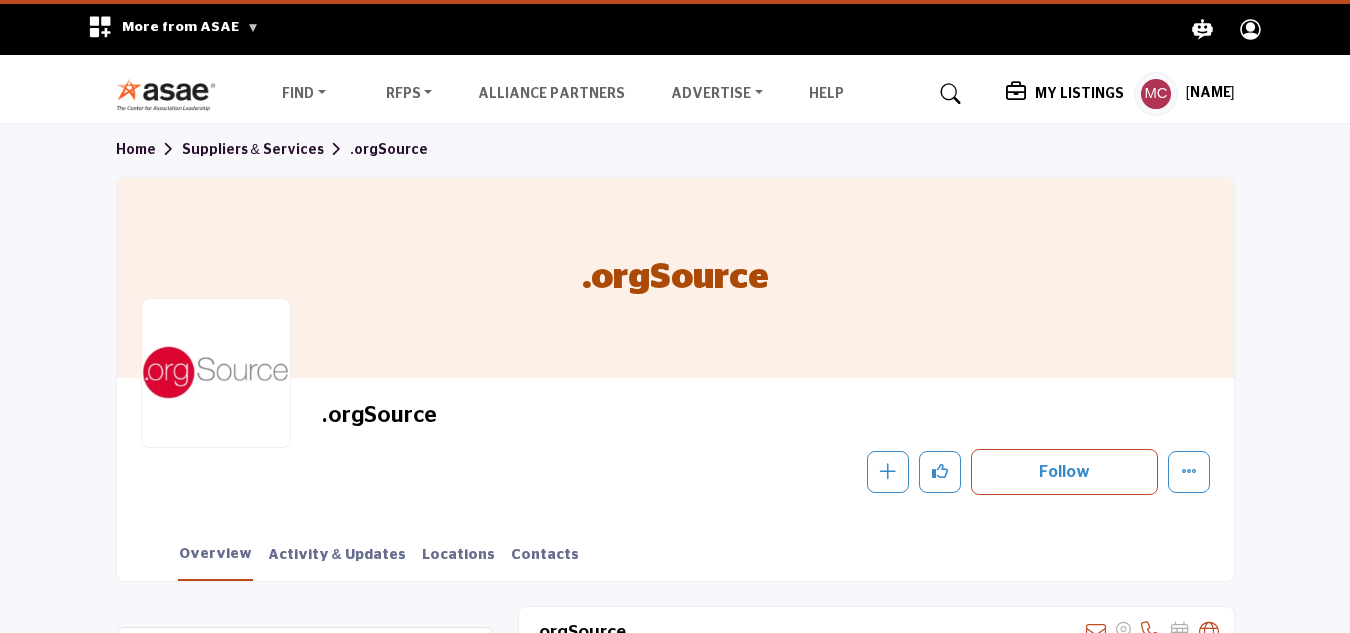 click on "My Listings" at bounding box center (1079, 94) 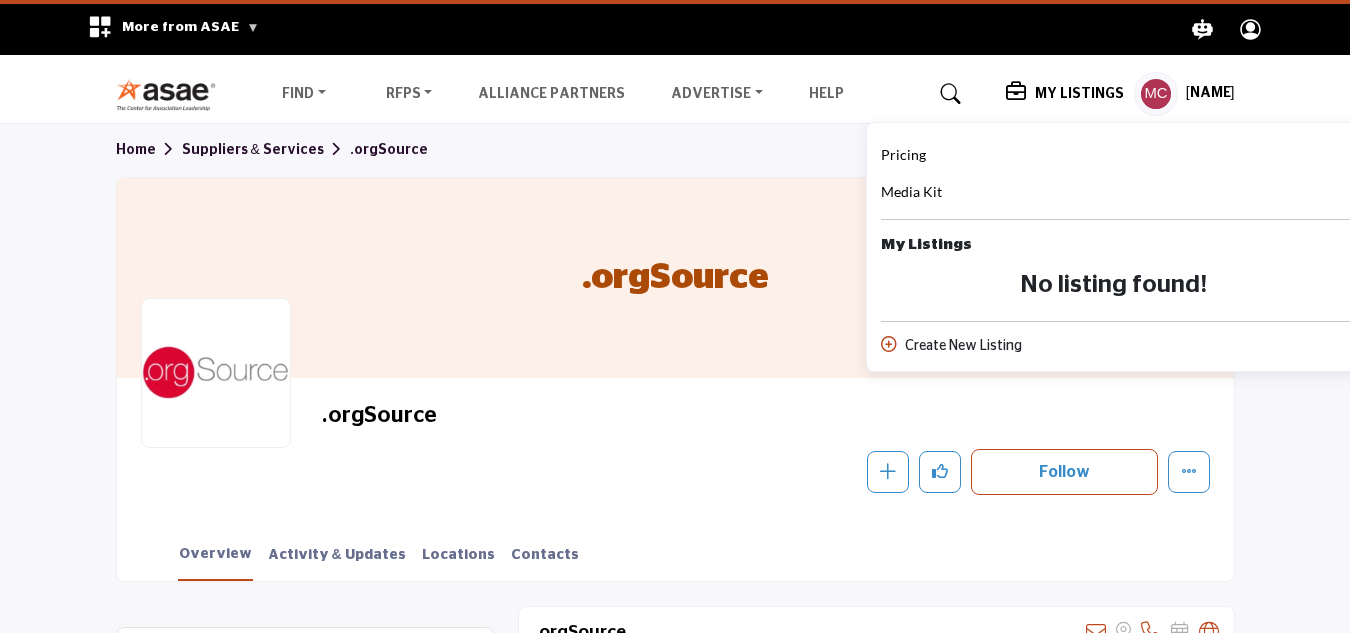 click on "Home
Suppliers & Services
.orgSource
.orgSource
.orgSource
Follow
Following
Message
Recommend
Add to My Suppliers
Claim Listing" at bounding box center (675, 352) 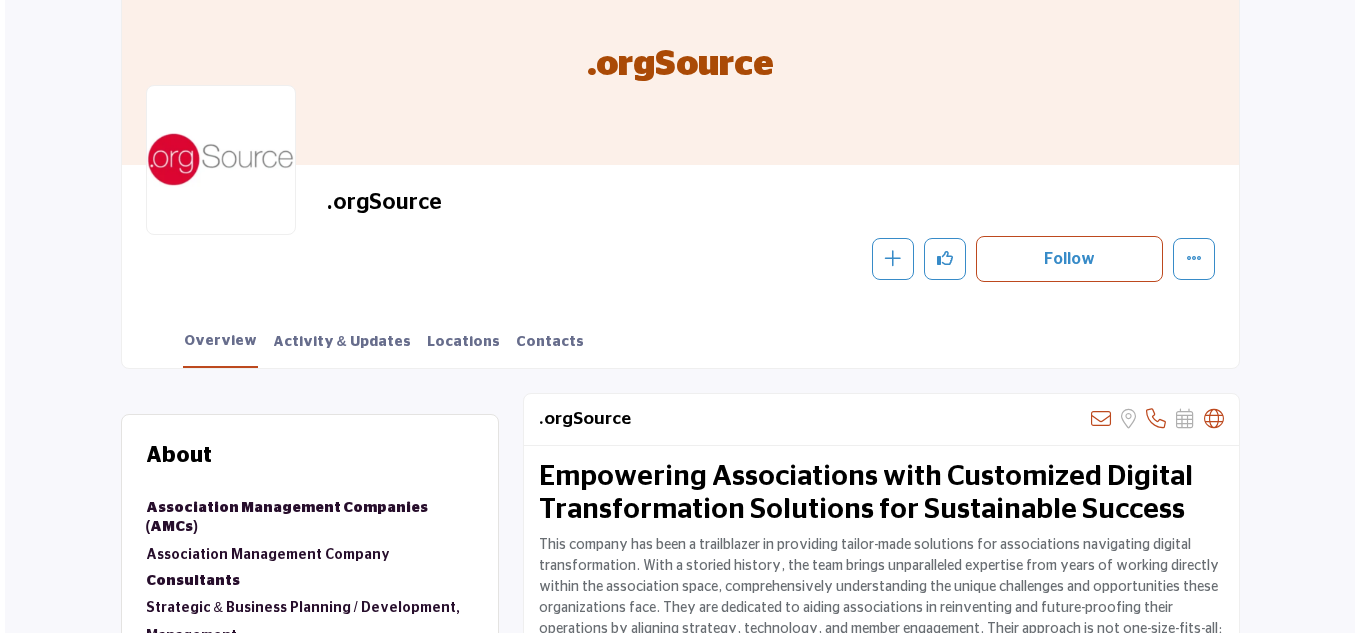 scroll, scrollTop: 0, scrollLeft: 0, axis: both 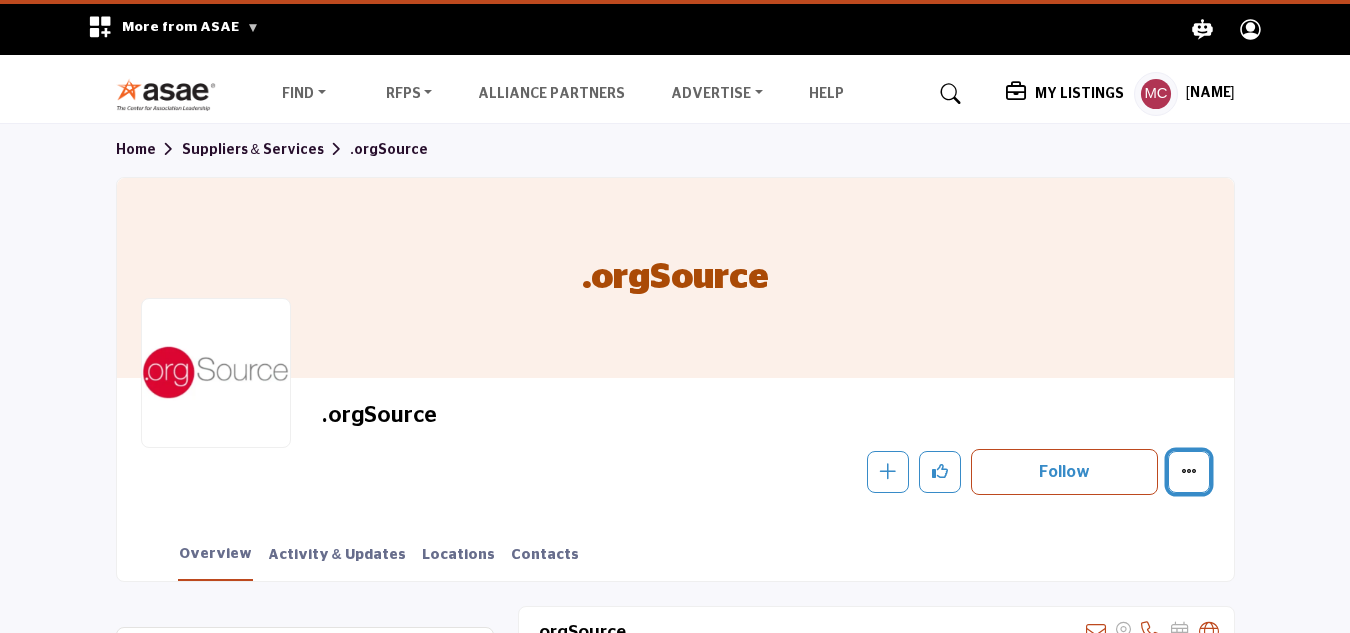 click at bounding box center (1189, 471) 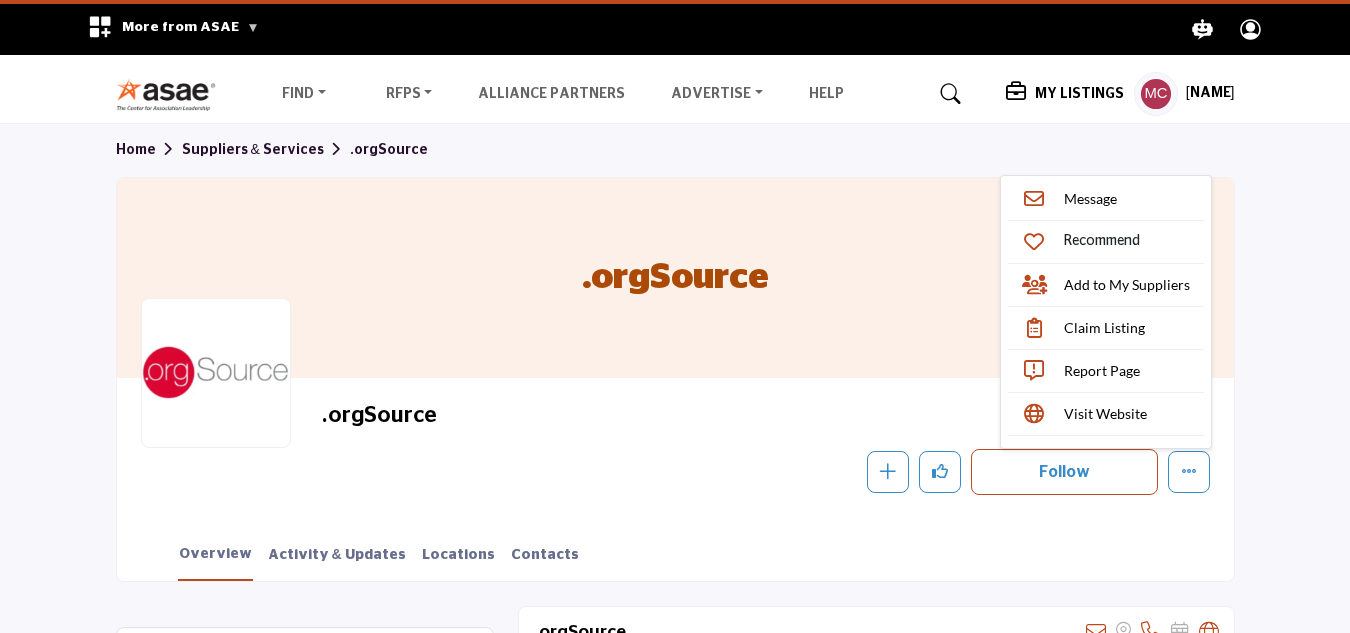 click on "My Listings" at bounding box center [1079, 94] 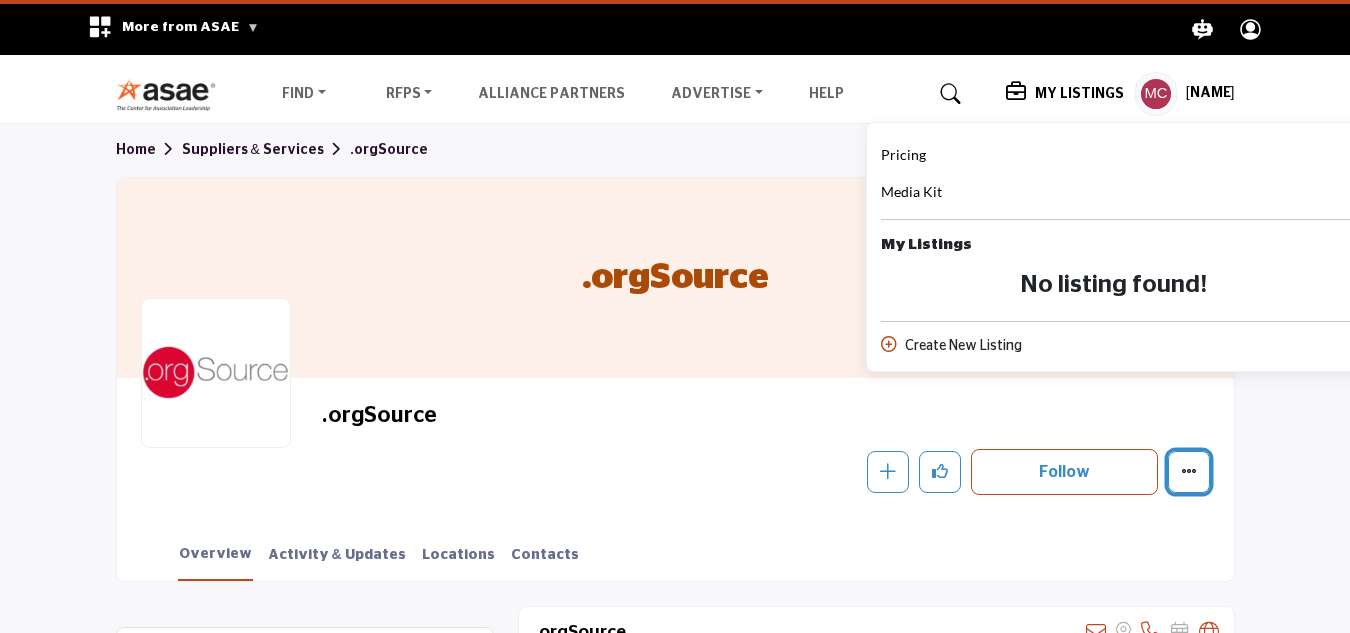 click at bounding box center (1189, 472) 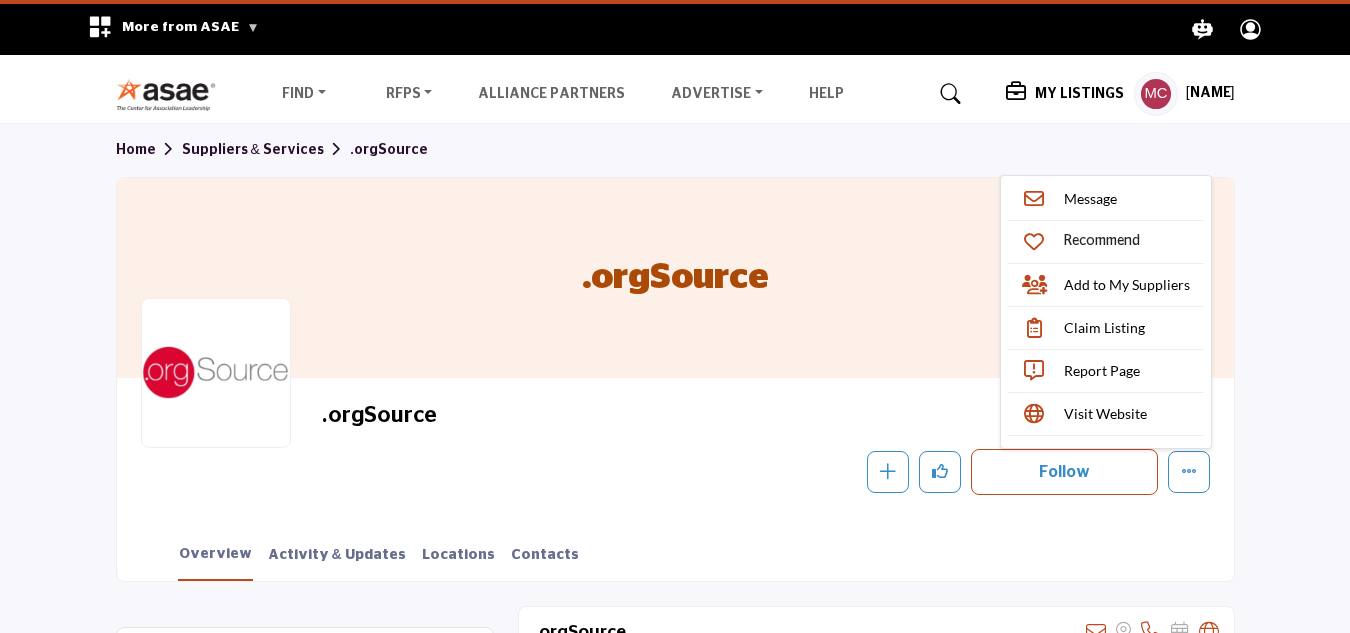 click on "My Listings" at bounding box center (1079, 94) 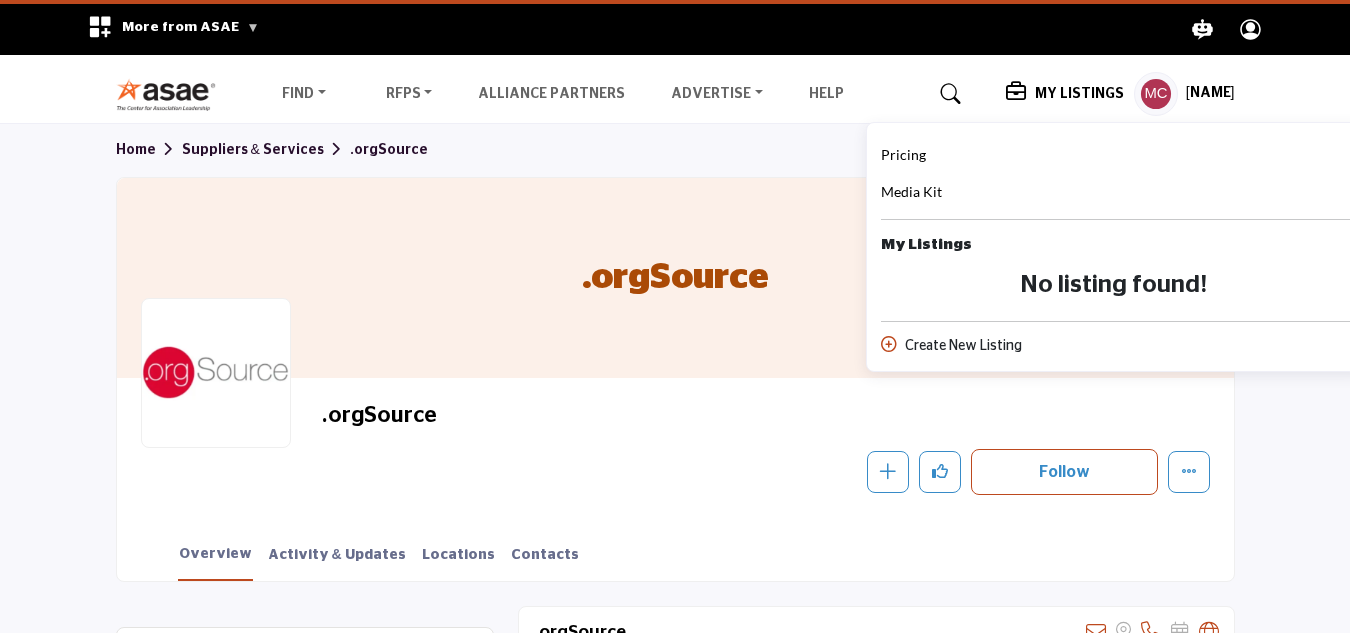 click on "[NUMBER] [STREET], [CITY], [STATE] [POSTAL_CODE], [COUNTRY]" at bounding box center (675, 448) 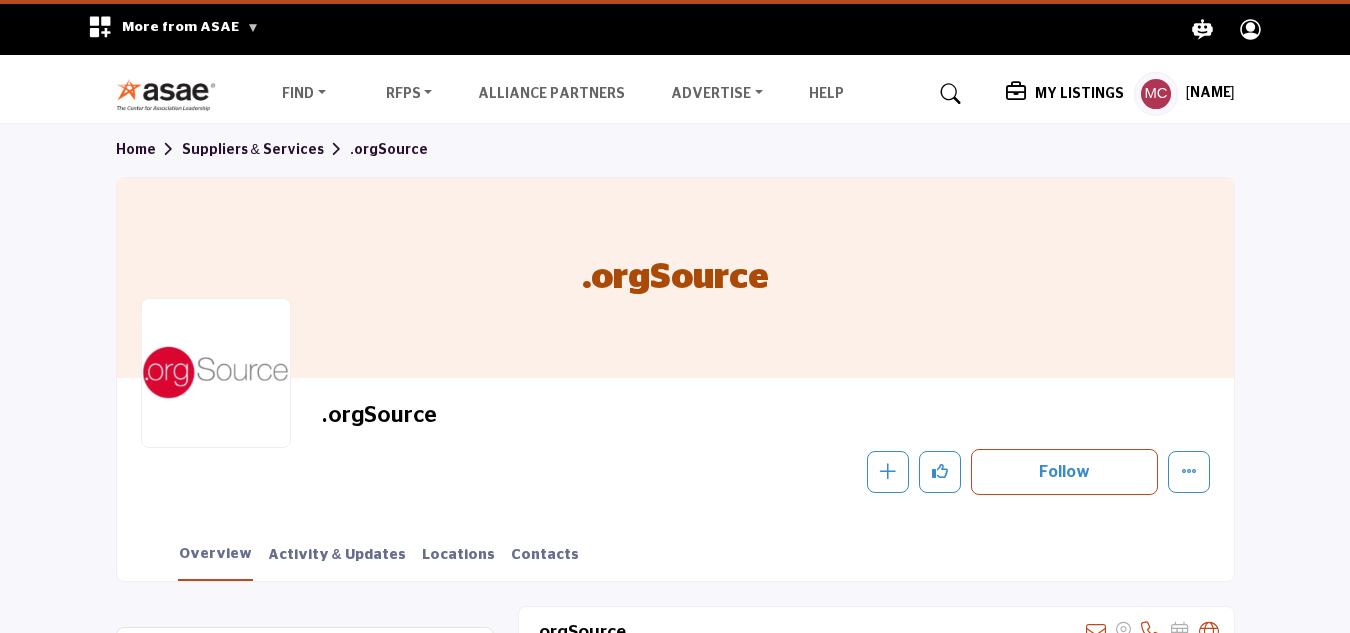 click on "[FIRST][LAST]" at bounding box center [1210, 94] 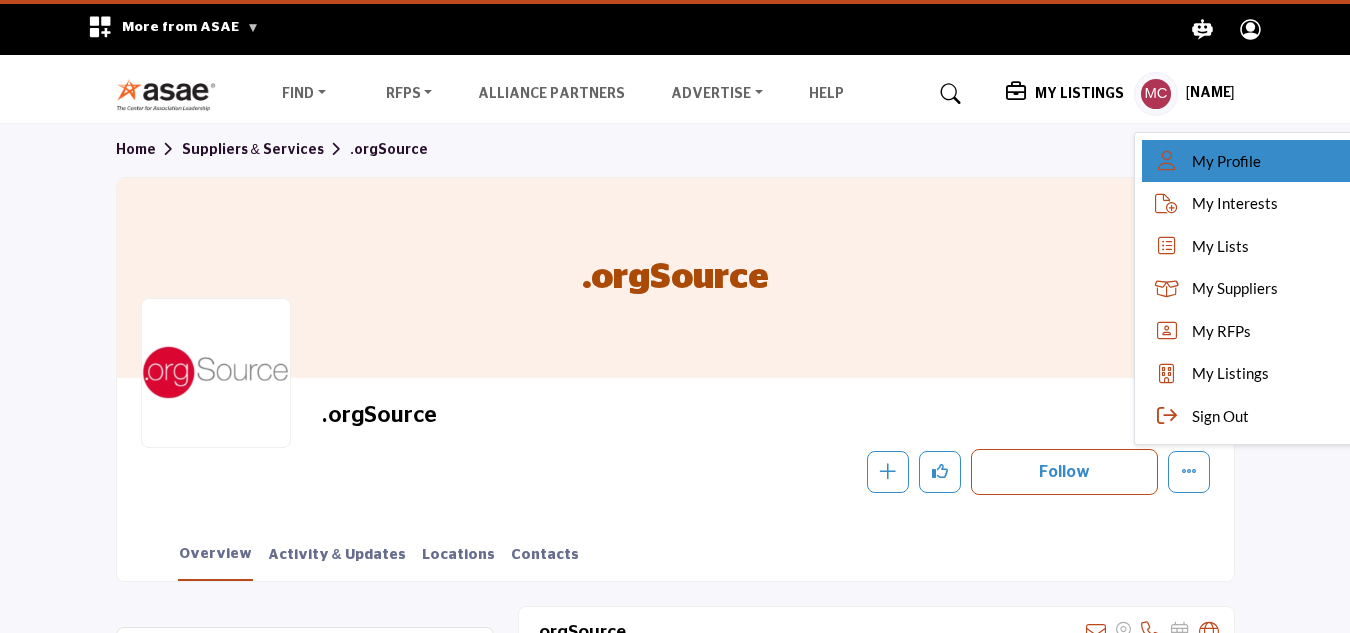 click on "My Profile" at bounding box center [1226, 161] 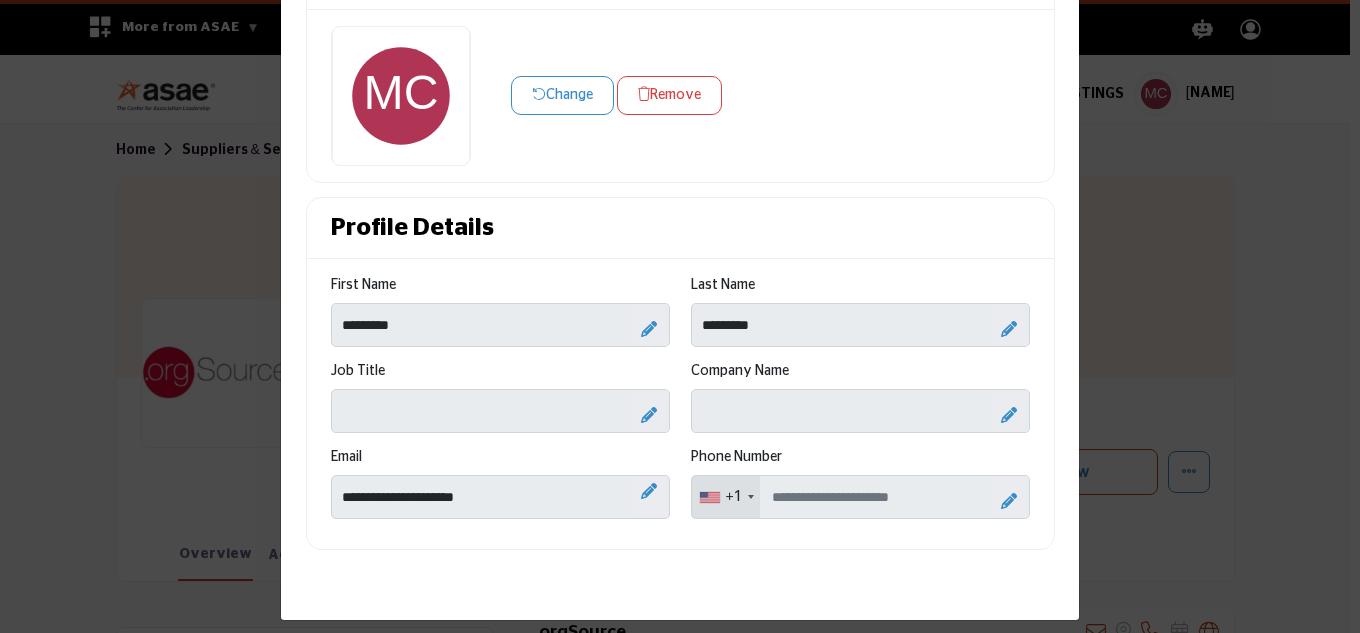 scroll, scrollTop: 161, scrollLeft: 0, axis: vertical 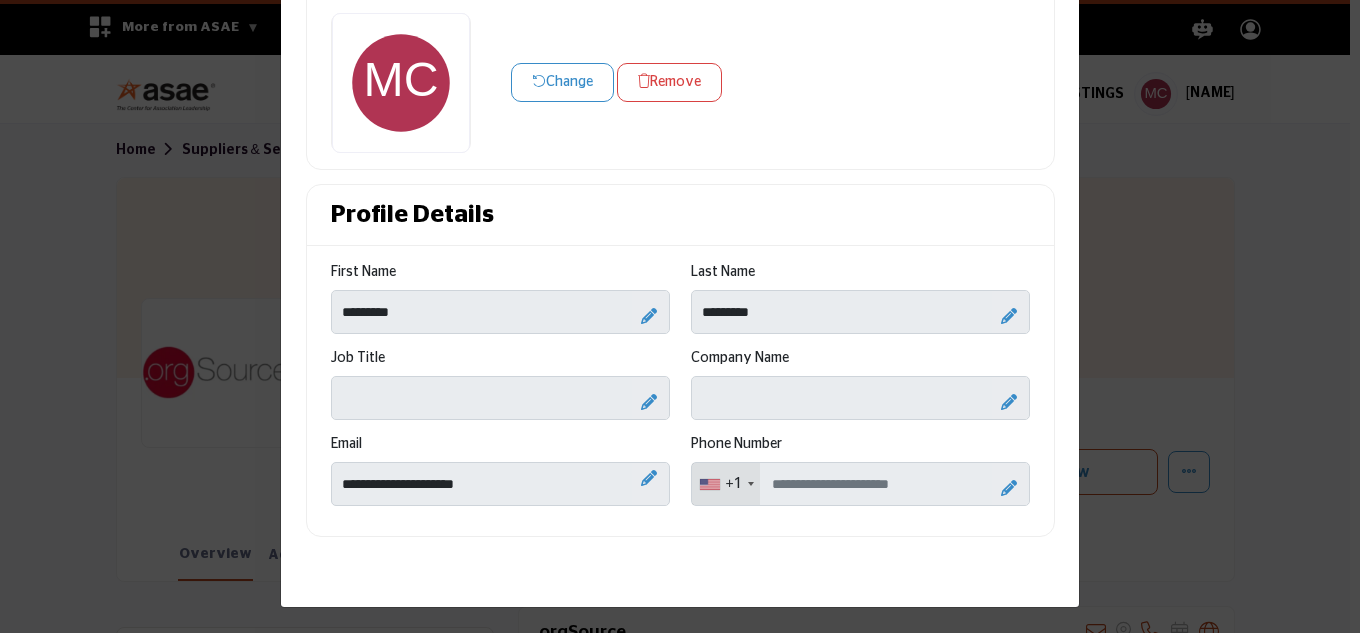 click at bounding box center (649, 316) 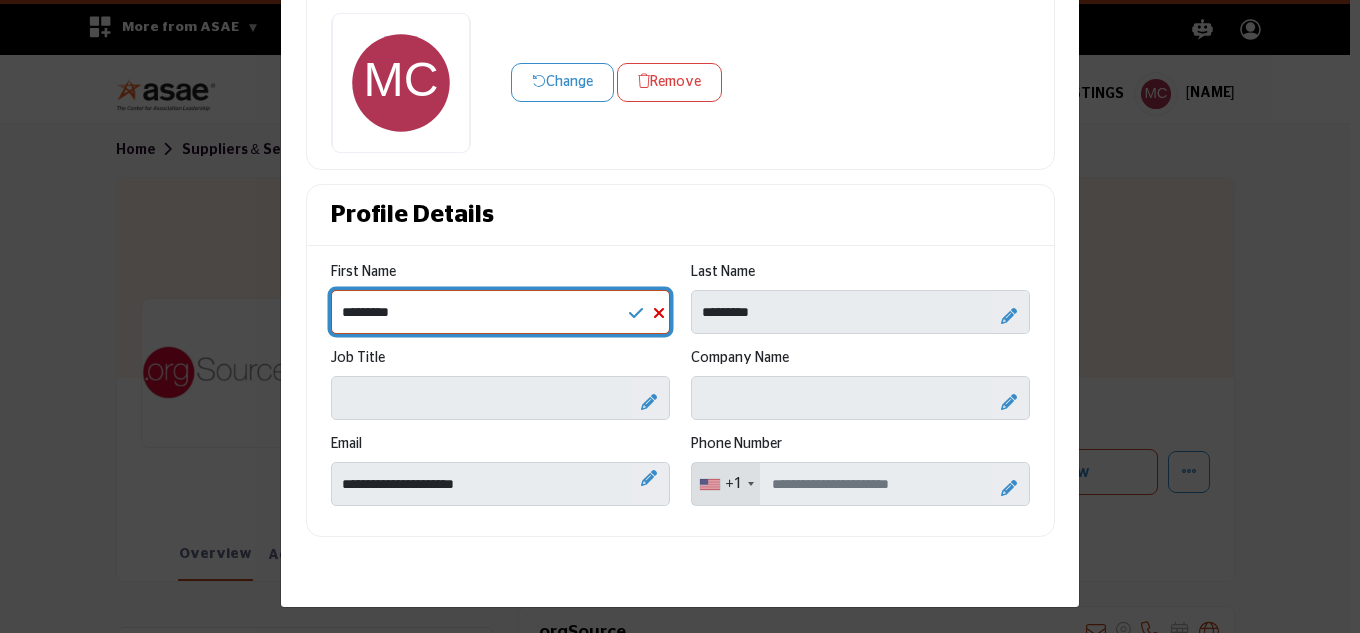drag, startPoint x: 389, startPoint y: 317, endPoint x: 191, endPoint y: 339, distance: 199.21848 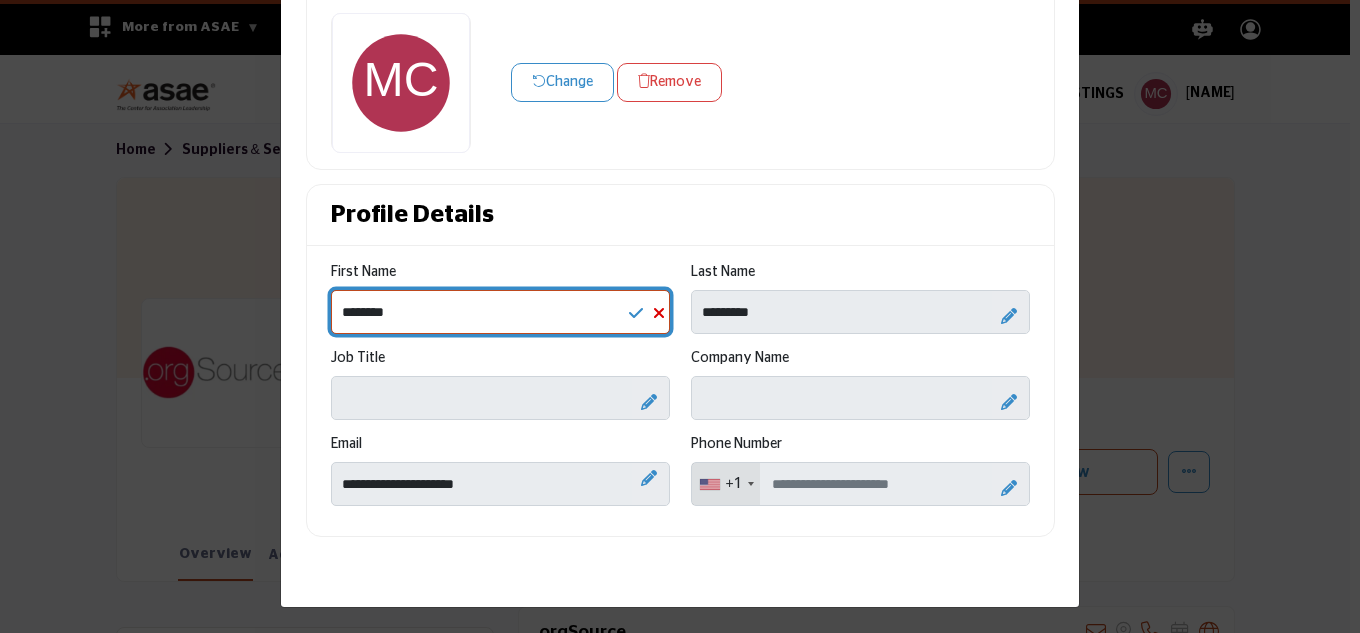 type on "********" 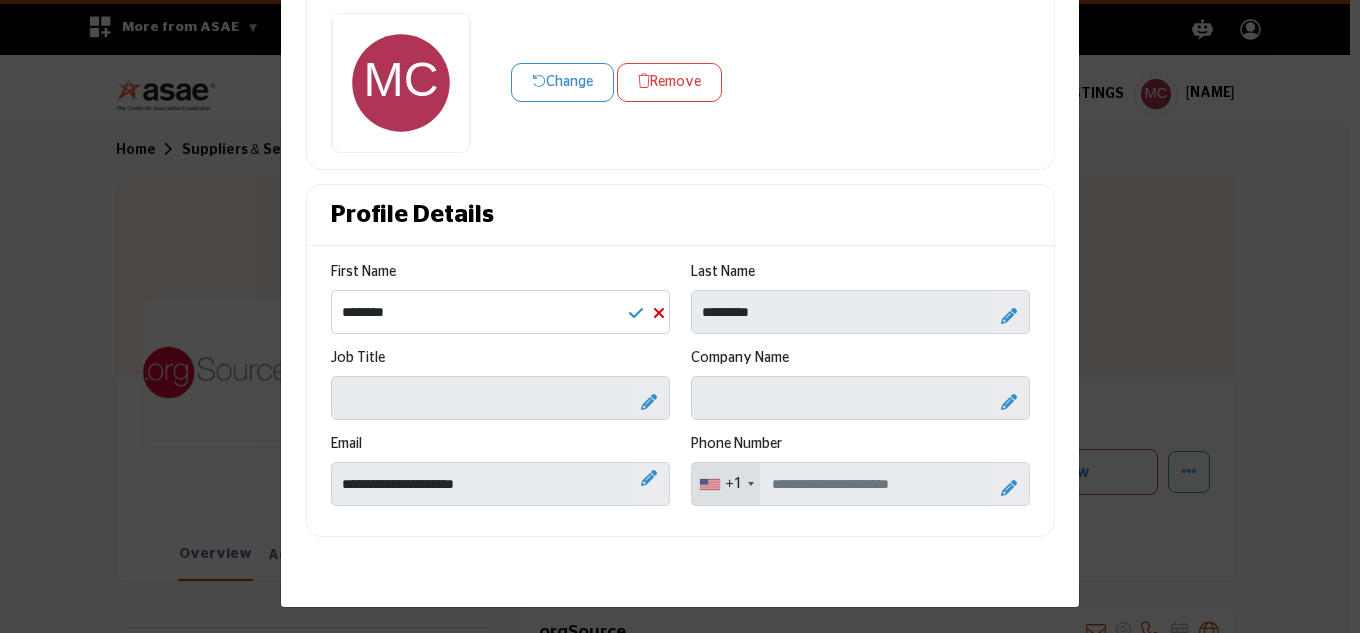 click at bounding box center (1009, 316) 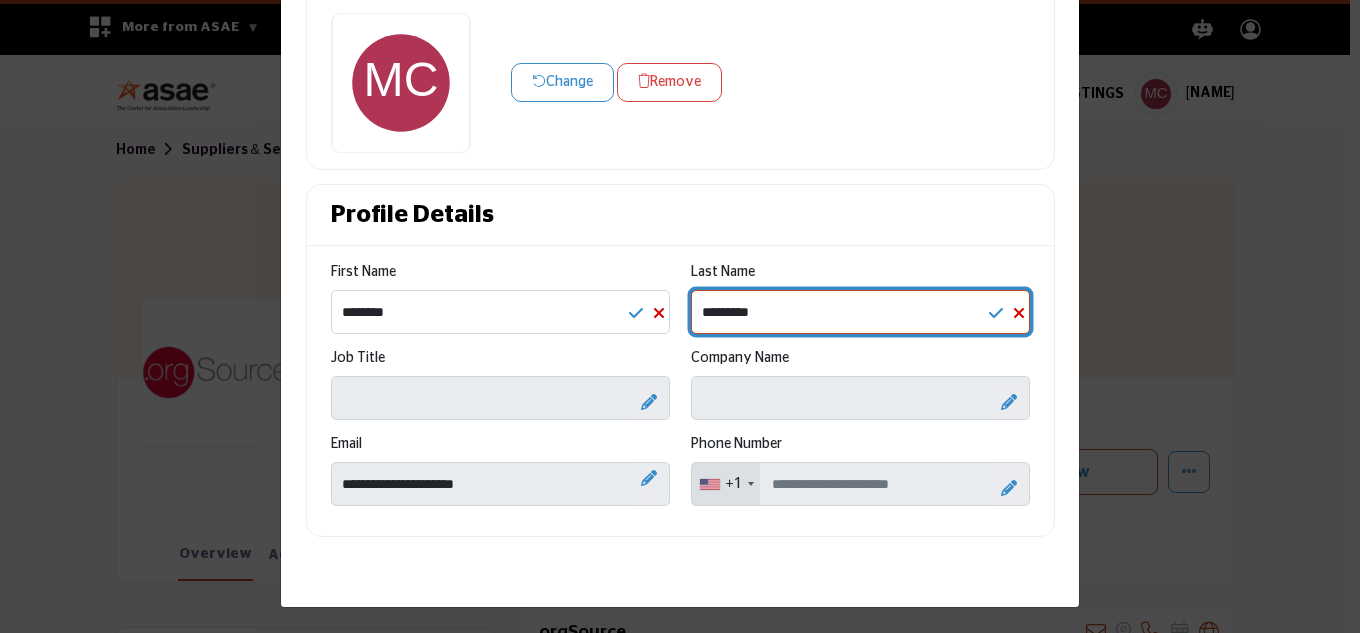 drag, startPoint x: 827, startPoint y: 314, endPoint x: 602, endPoint y: 301, distance: 225.37524 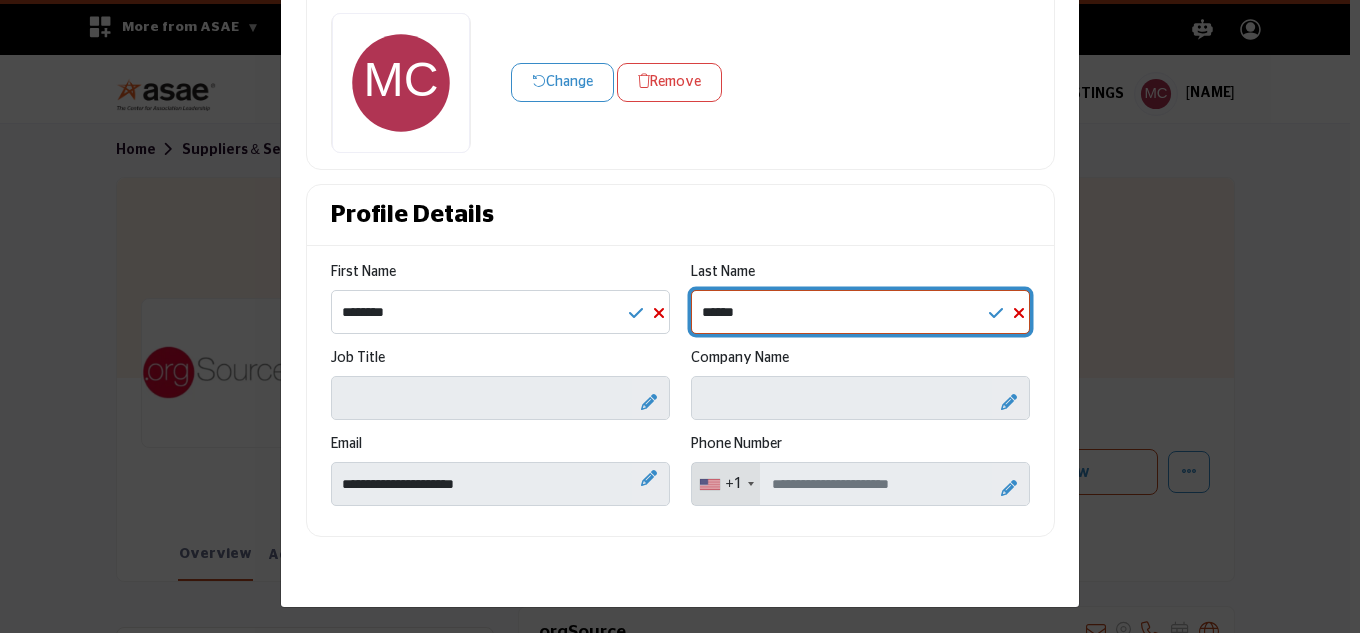 type on "******" 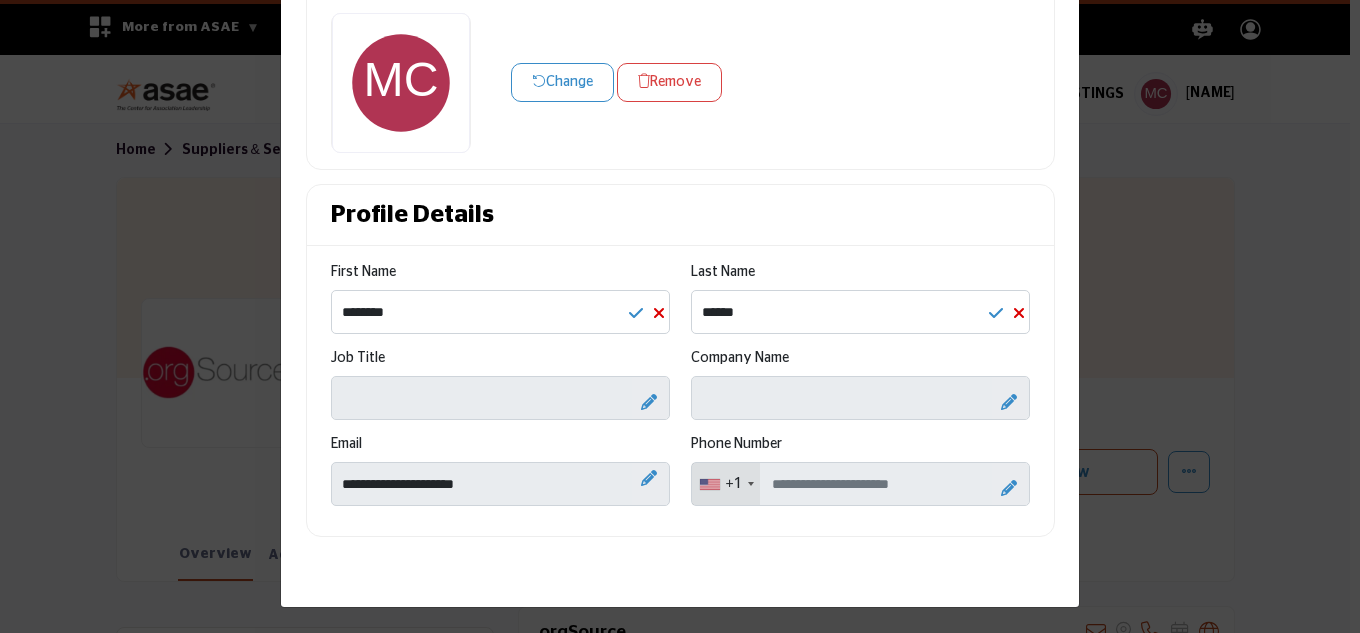 click on "Profile Photo
Change
Remove
Profile Details
First Name ********" at bounding box center [680, 243] 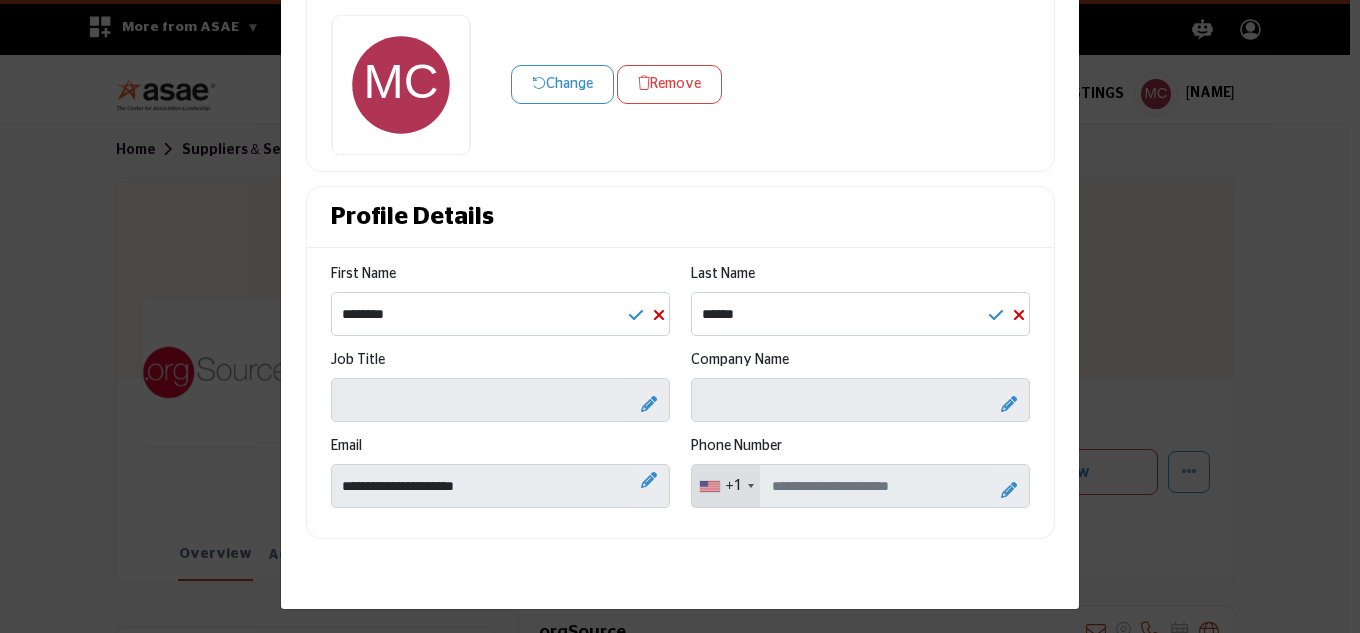 scroll, scrollTop: 161, scrollLeft: 0, axis: vertical 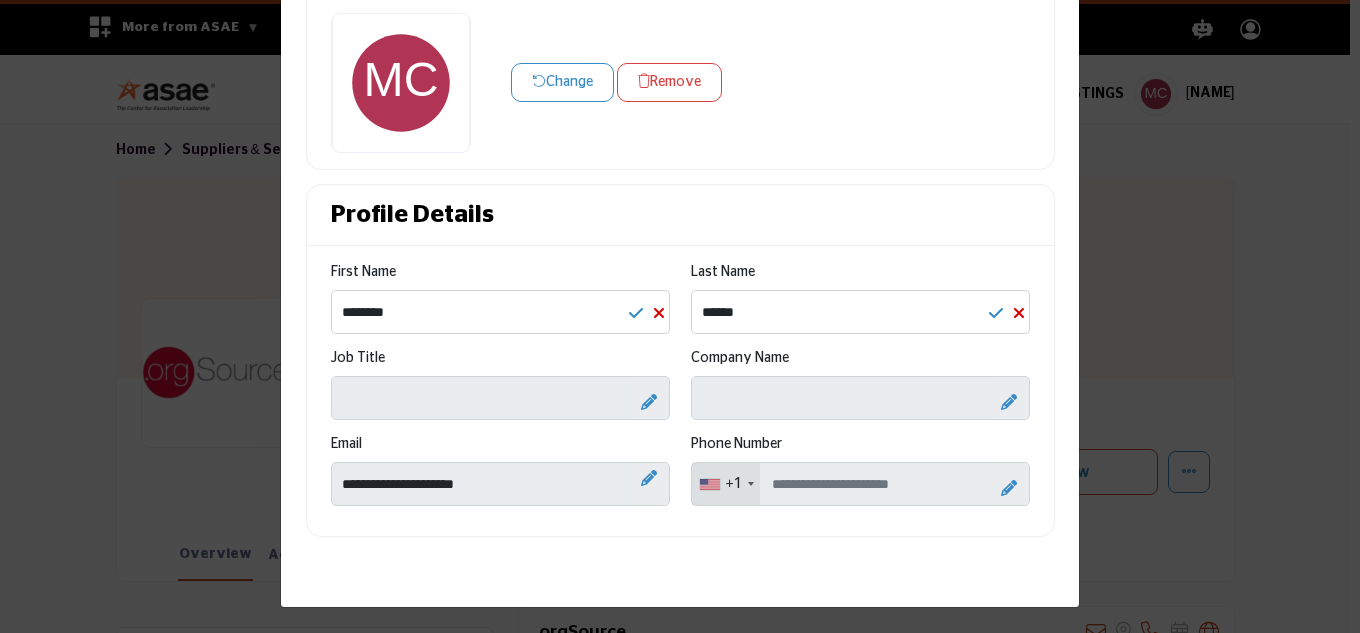 click on "Edit Profile
Profile Photo
Change
Remove
Profile Details
First Name ******** Email" at bounding box center (680, 236) 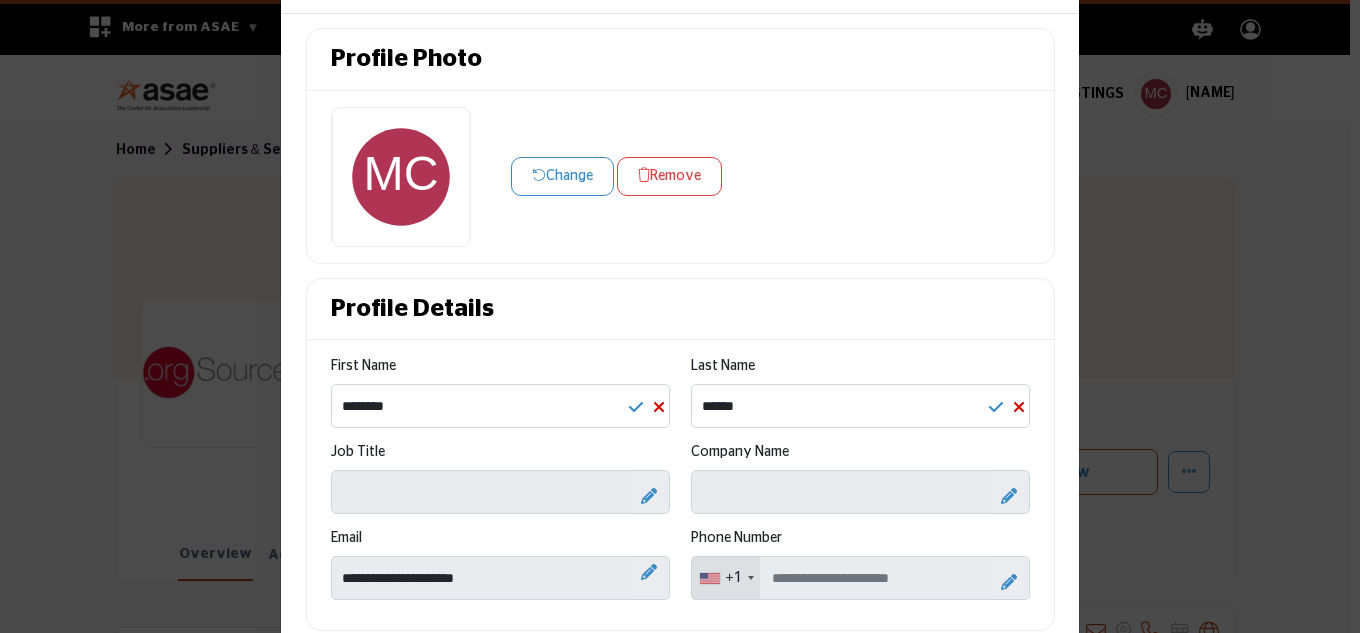 scroll, scrollTop: 0, scrollLeft: 0, axis: both 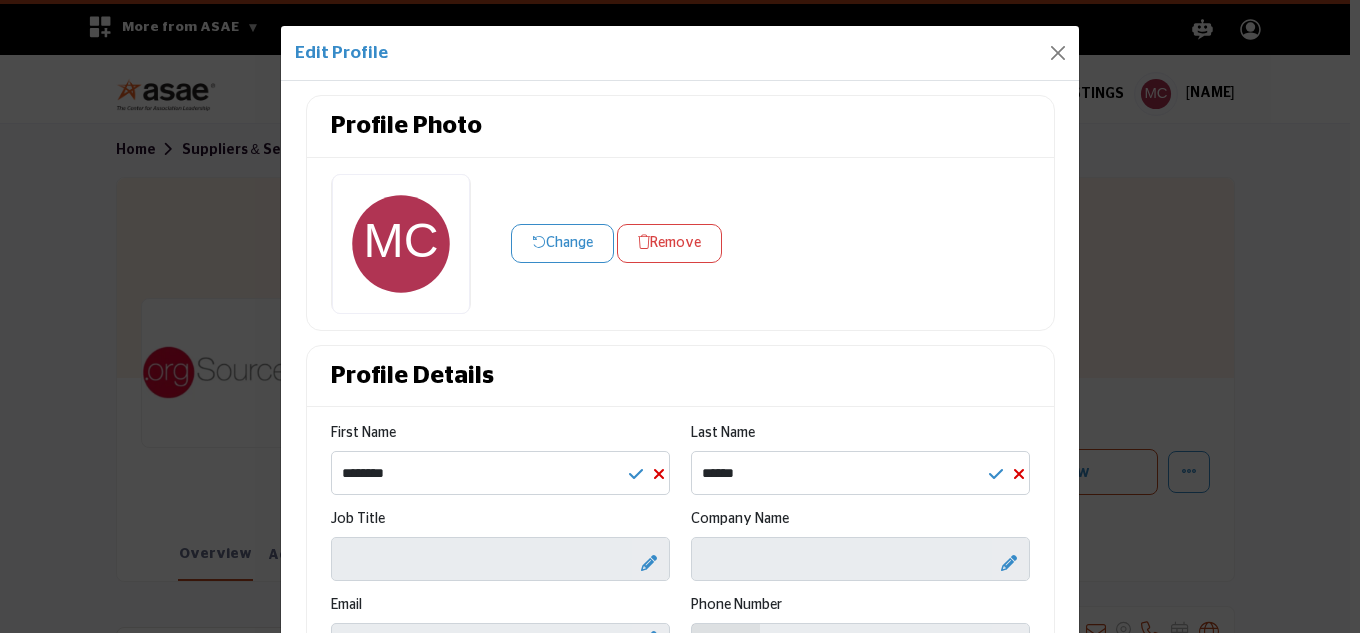 drag, startPoint x: 703, startPoint y: 135, endPoint x: 663, endPoint y: 132, distance: 40.112343 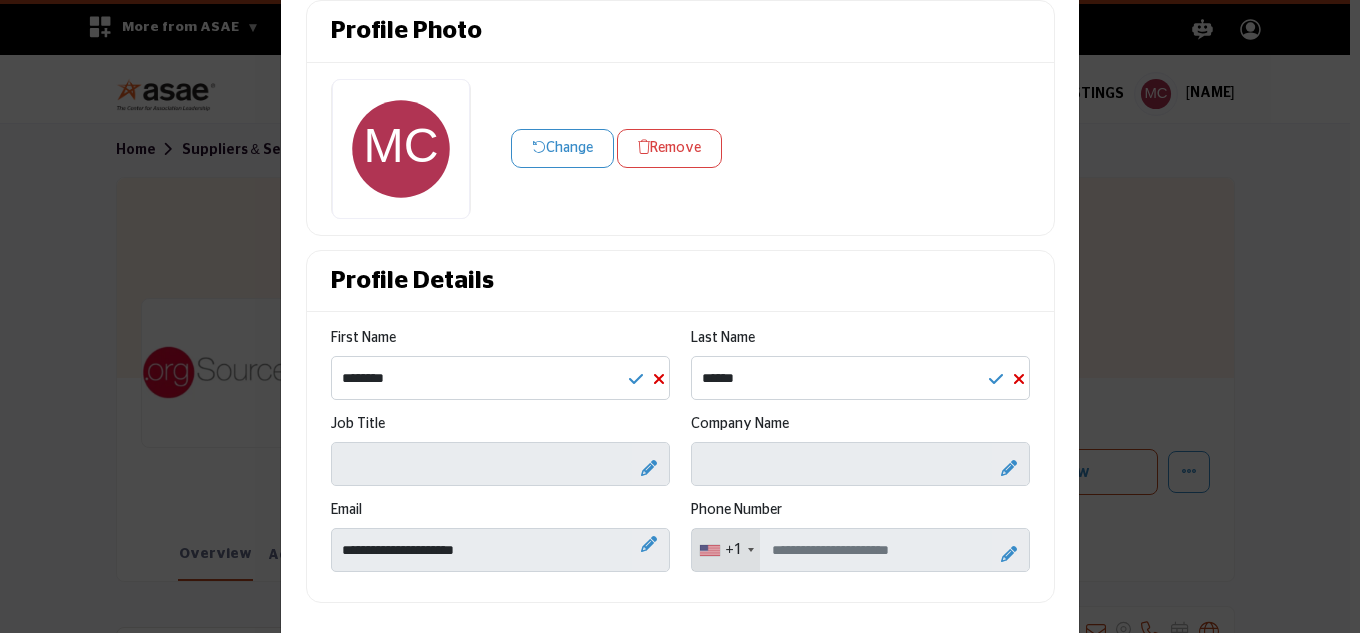 scroll, scrollTop: 161, scrollLeft: 0, axis: vertical 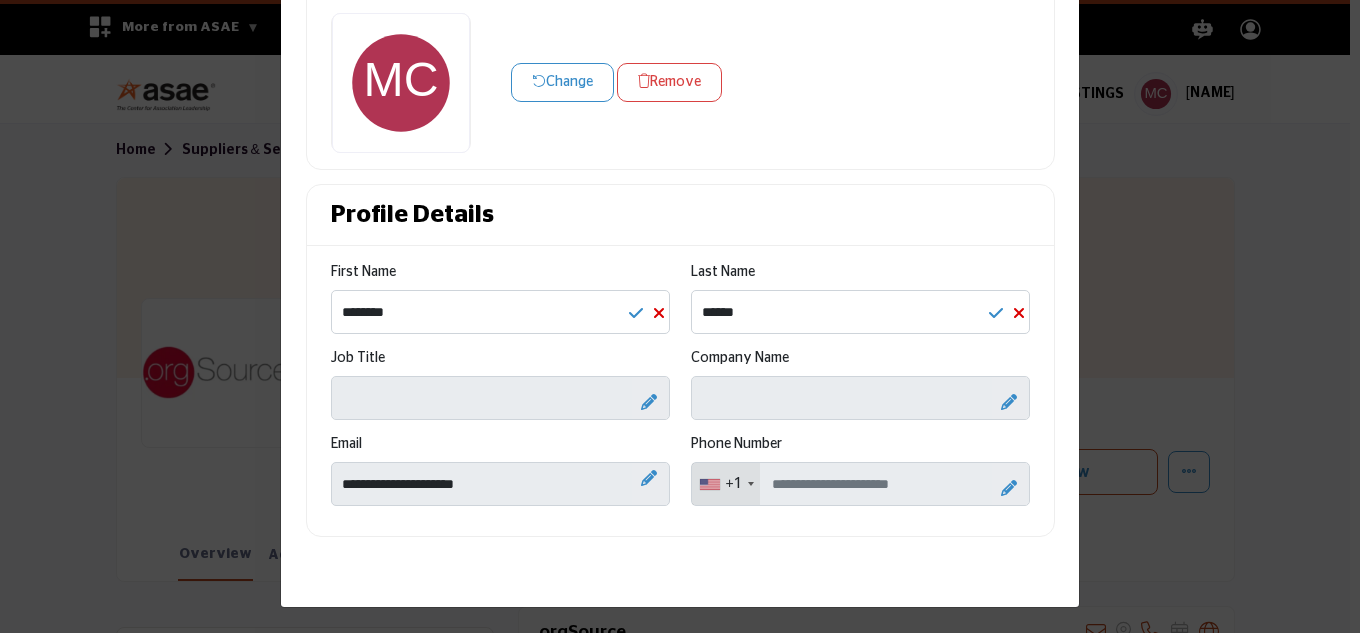 drag, startPoint x: 733, startPoint y: 575, endPoint x: 650, endPoint y: 566, distance: 83.48653 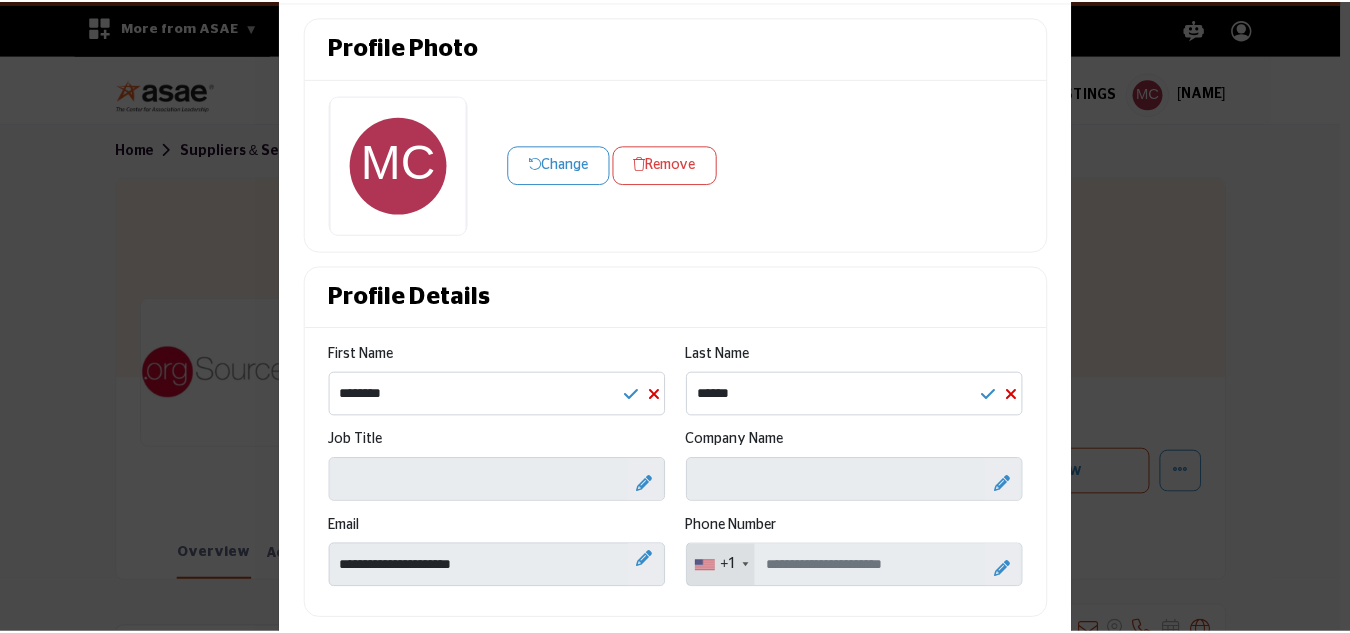 scroll, scrollTop: 0, scrollLeft: 0, axis: both 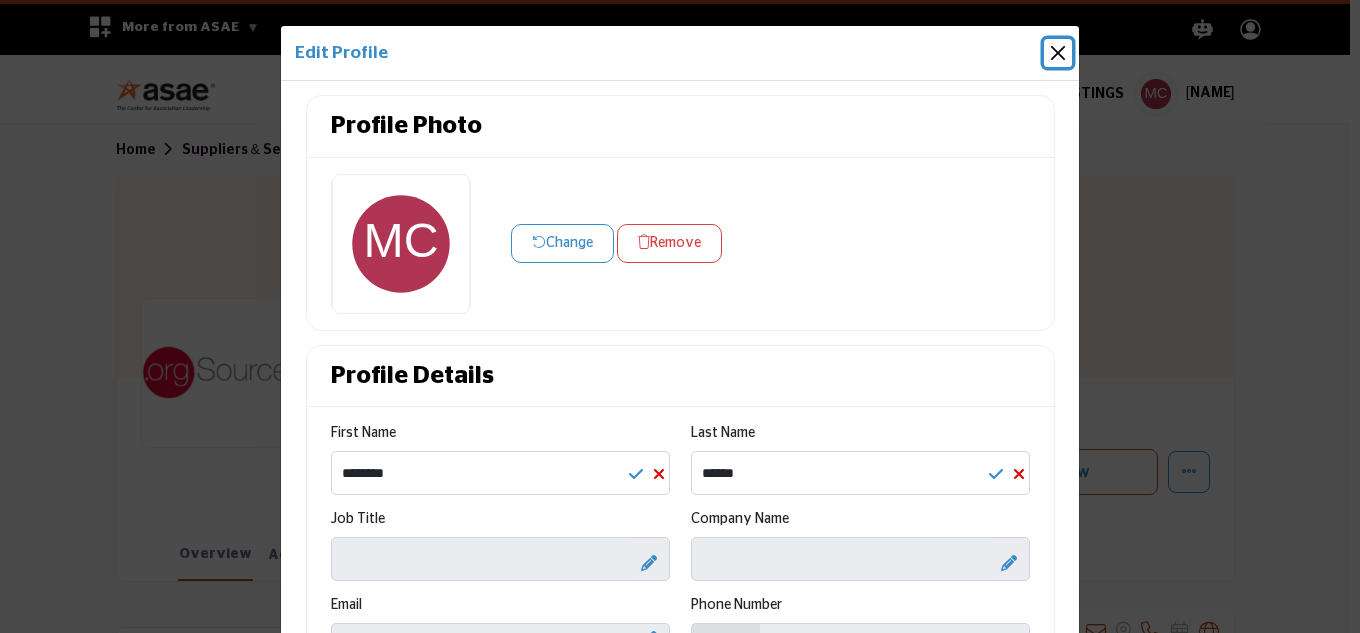click at bounding box center [1058, 53] 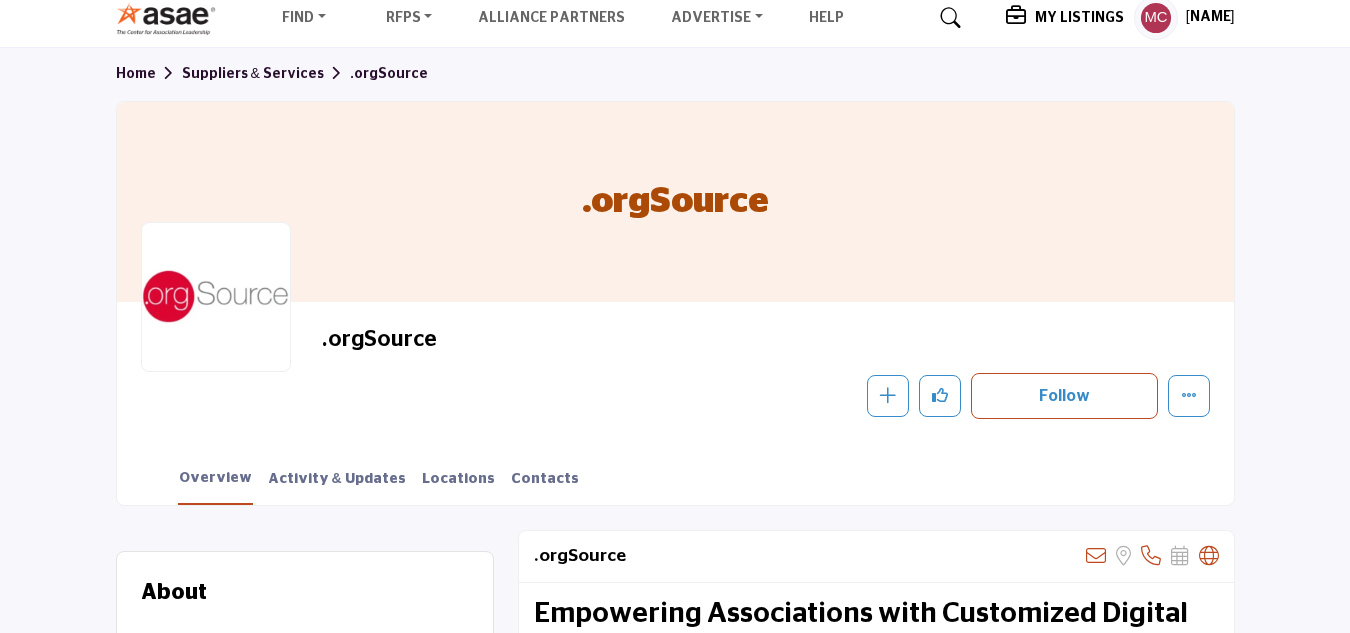 scroll, scrollTop: 0, scrollLeft: 0, axis: both 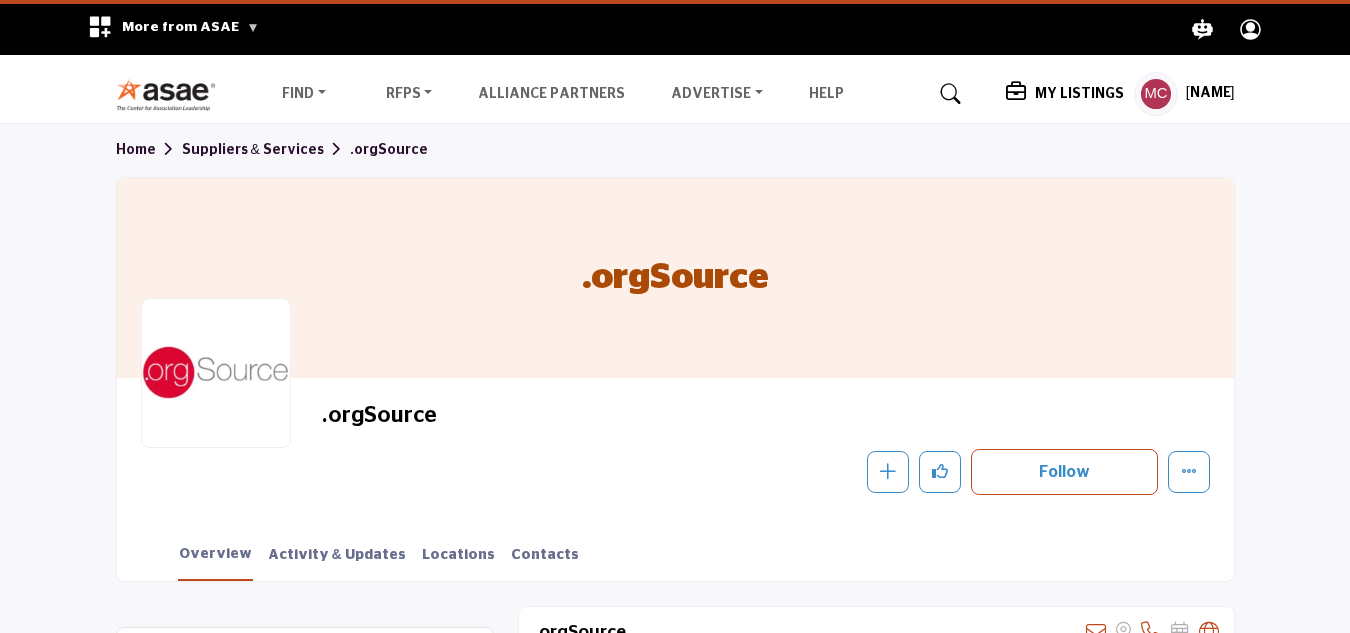 click on "Follow
Following
Message
Recommend
Add to My Suppliers
Claim Listing
Report Page
Visit Website" at bounding box center (898, 472) 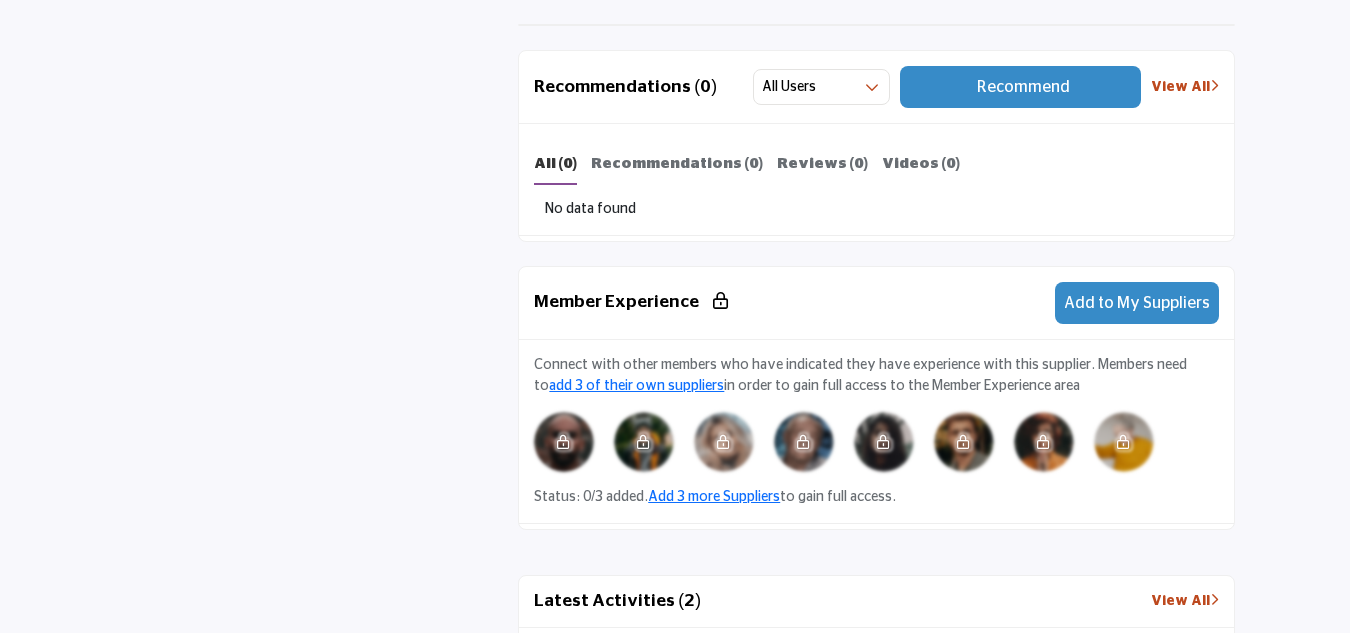 scroll, scrollTop: 0, scrollLeft: 0, axis: both 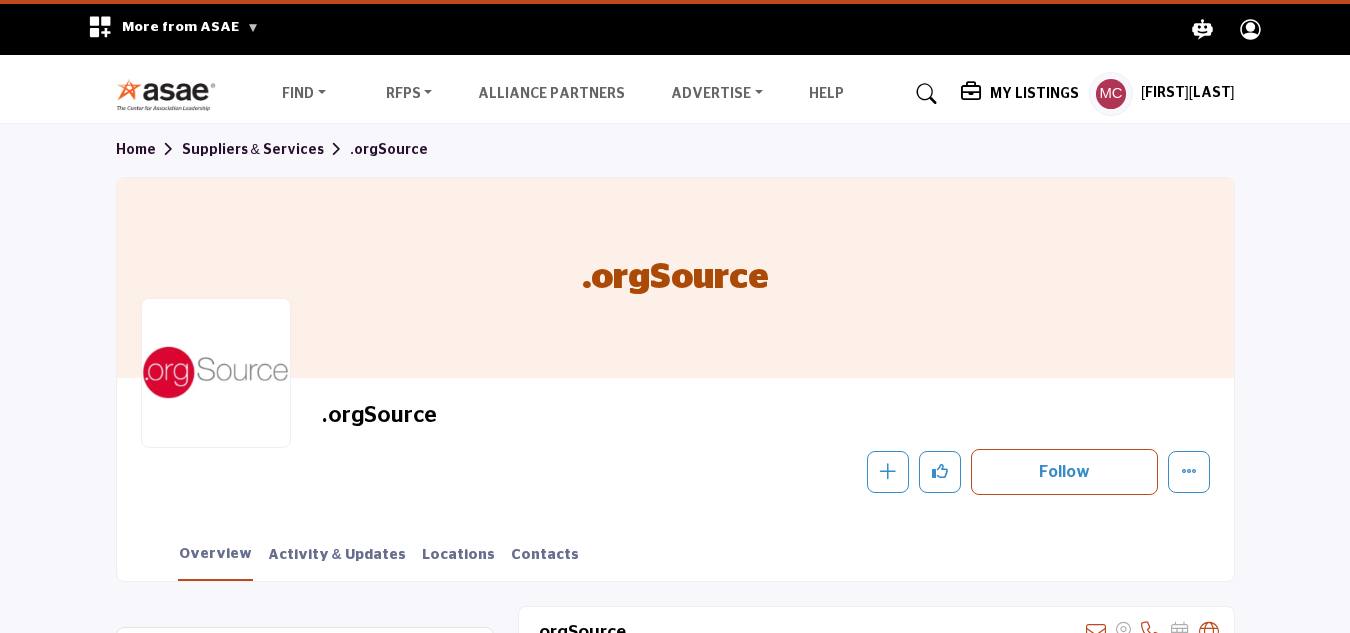 click on "My Listings" at bounding box center (1034, 94) 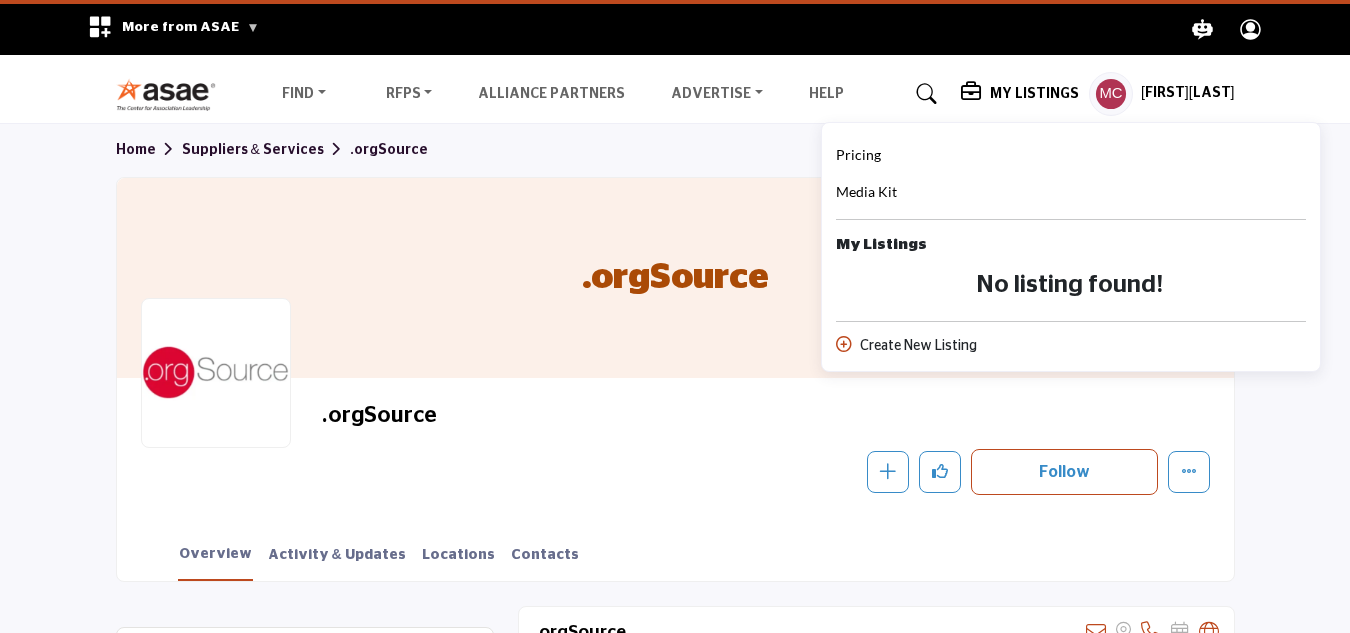 click on ".orgSource" at bounding box center (597, 415) 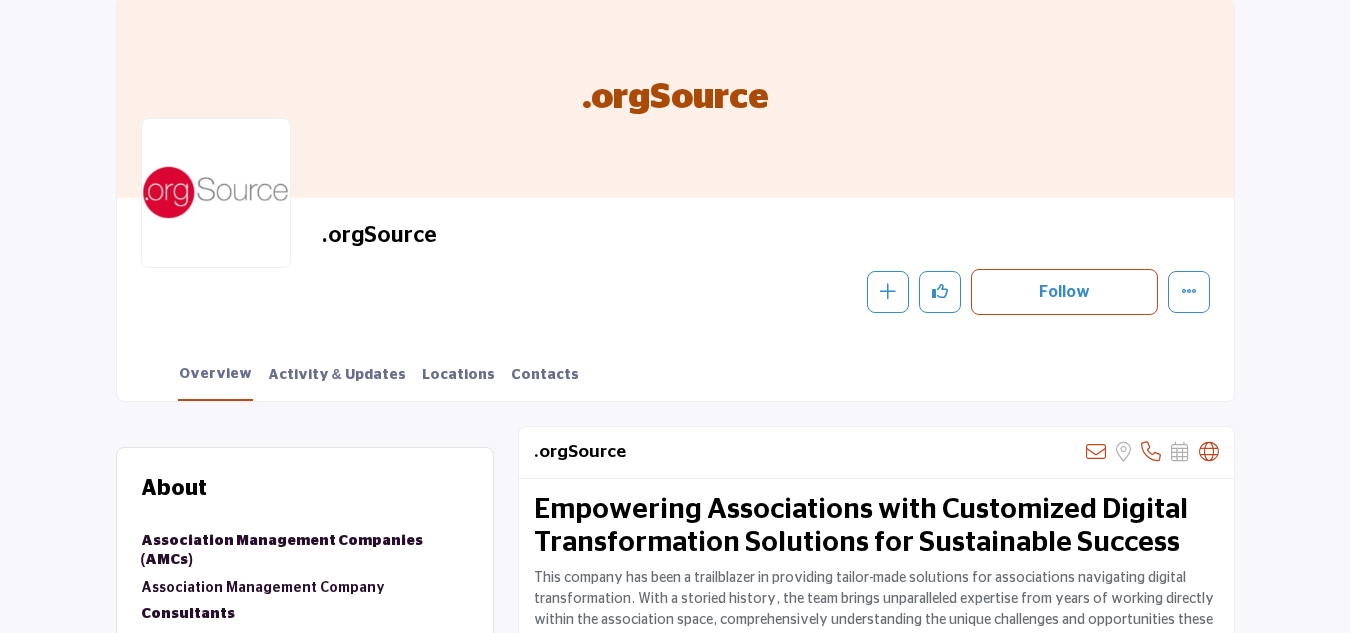 scroll, scrollTop: 0, scrollLeft: 0, axis: both 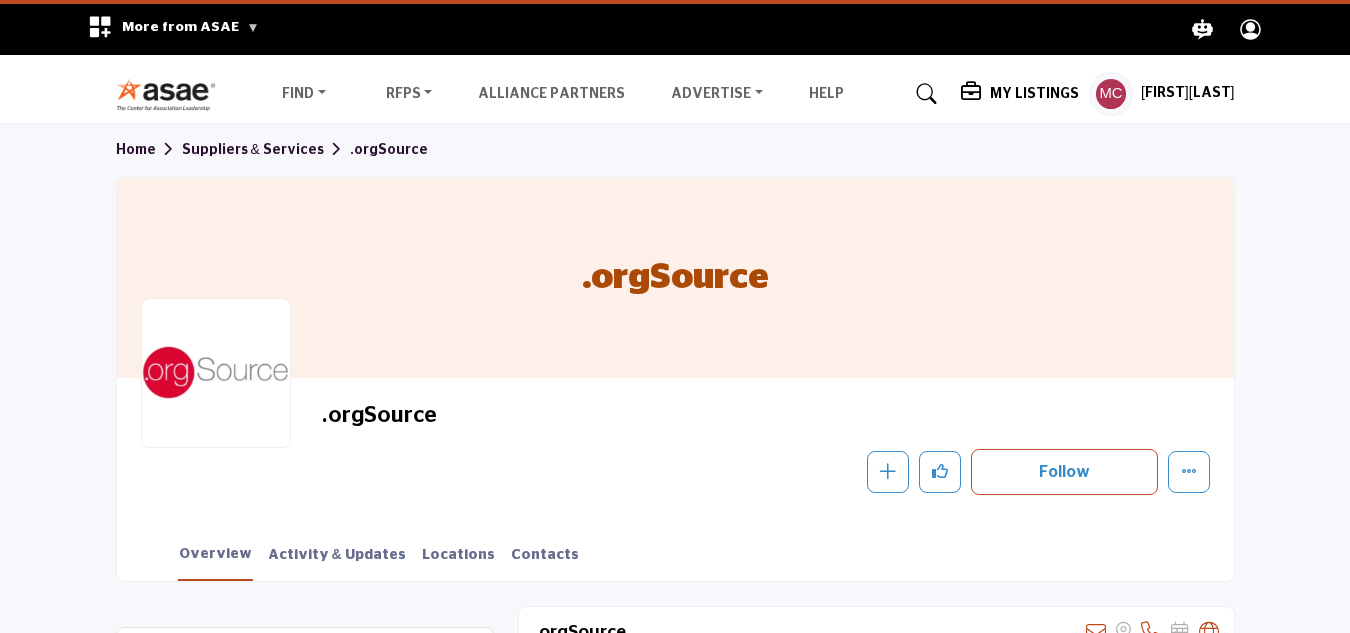 click on "Follow
Following
Message
Recommend
Add to My Suppliers
Claim Listing
Report Page
Visit Website" at bounding box center [898, 472] 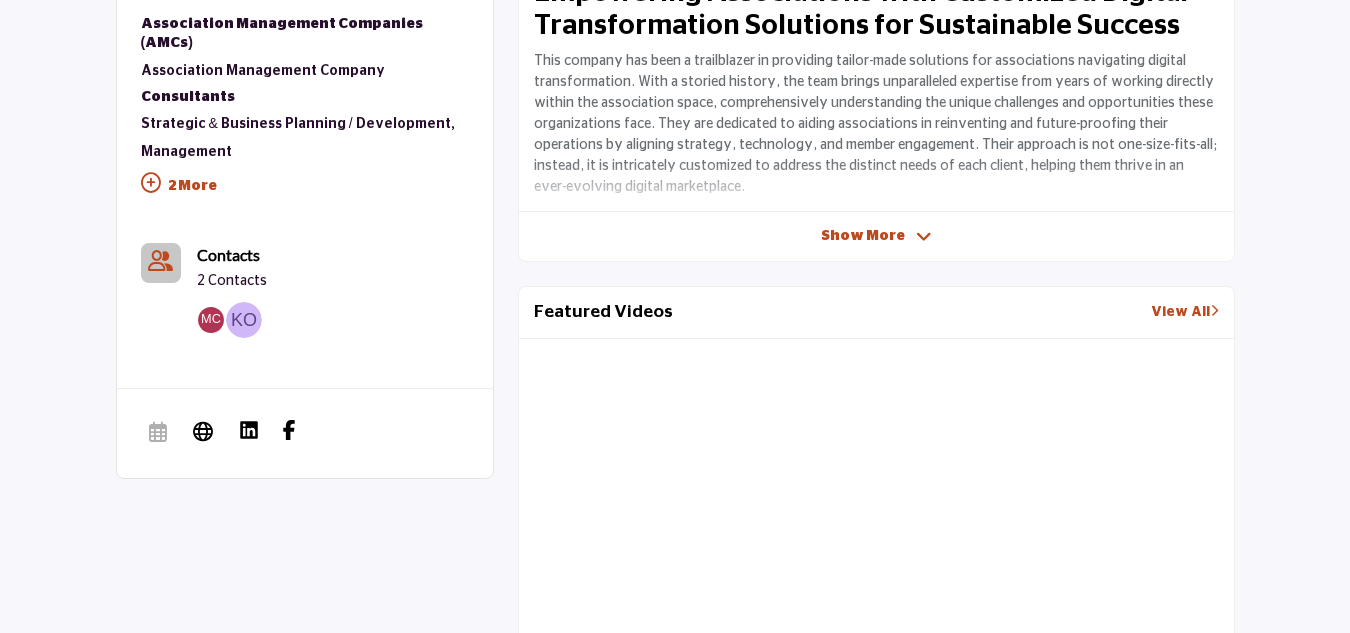 scroll, scrollTop: 0, scrollLeft: 0, axis: both 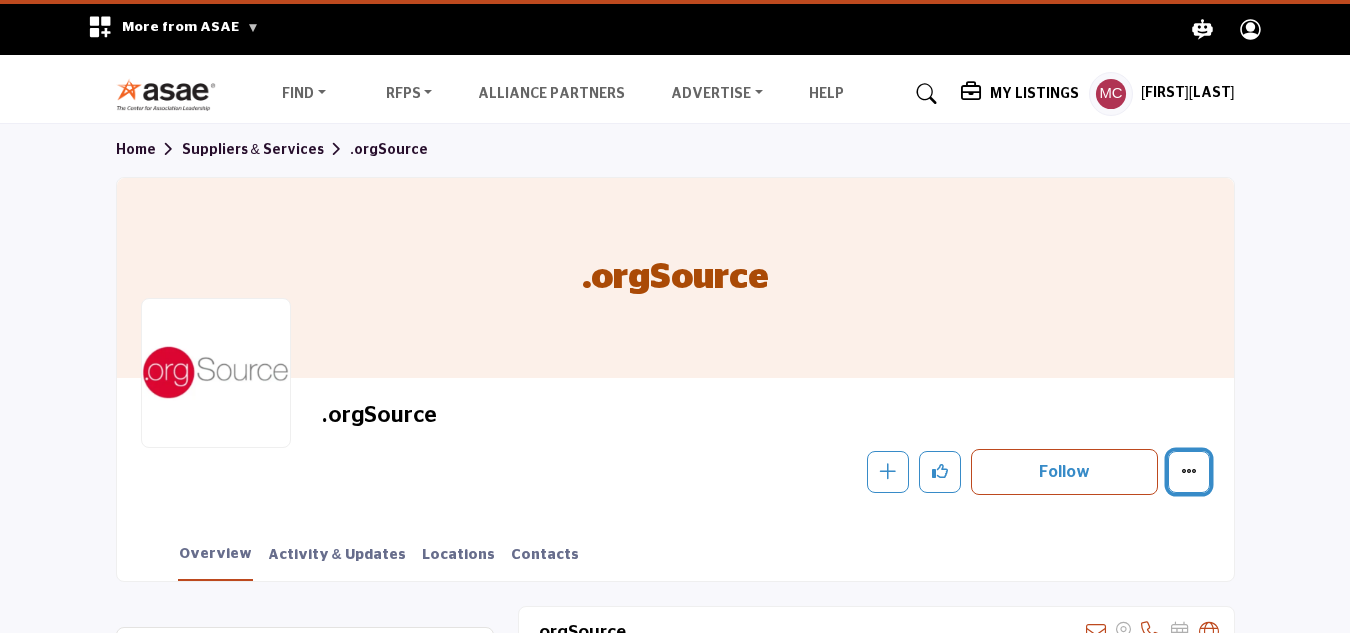 click at bounding box center [1189, 472] 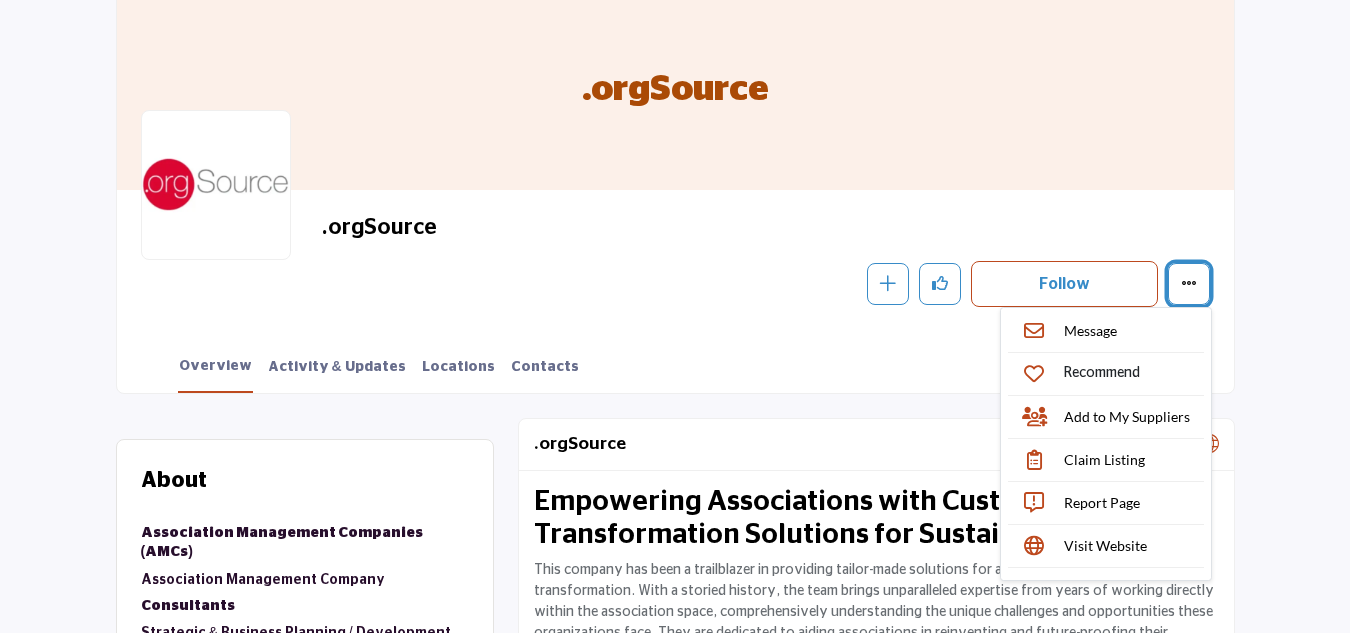 scroll, scrollTop: 200, scrollLeft: 0, axis: vertical 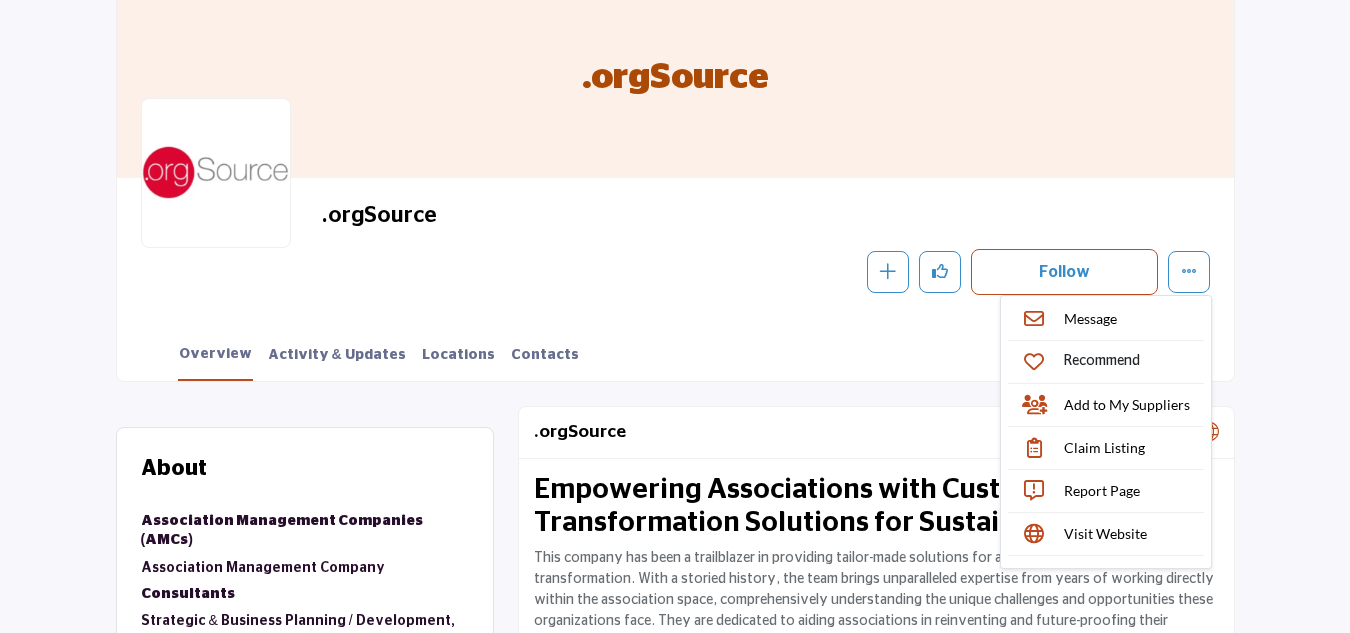 click on "Overview
Activity & Updates
Locations
Contacts" at bounding box center (700, 350) 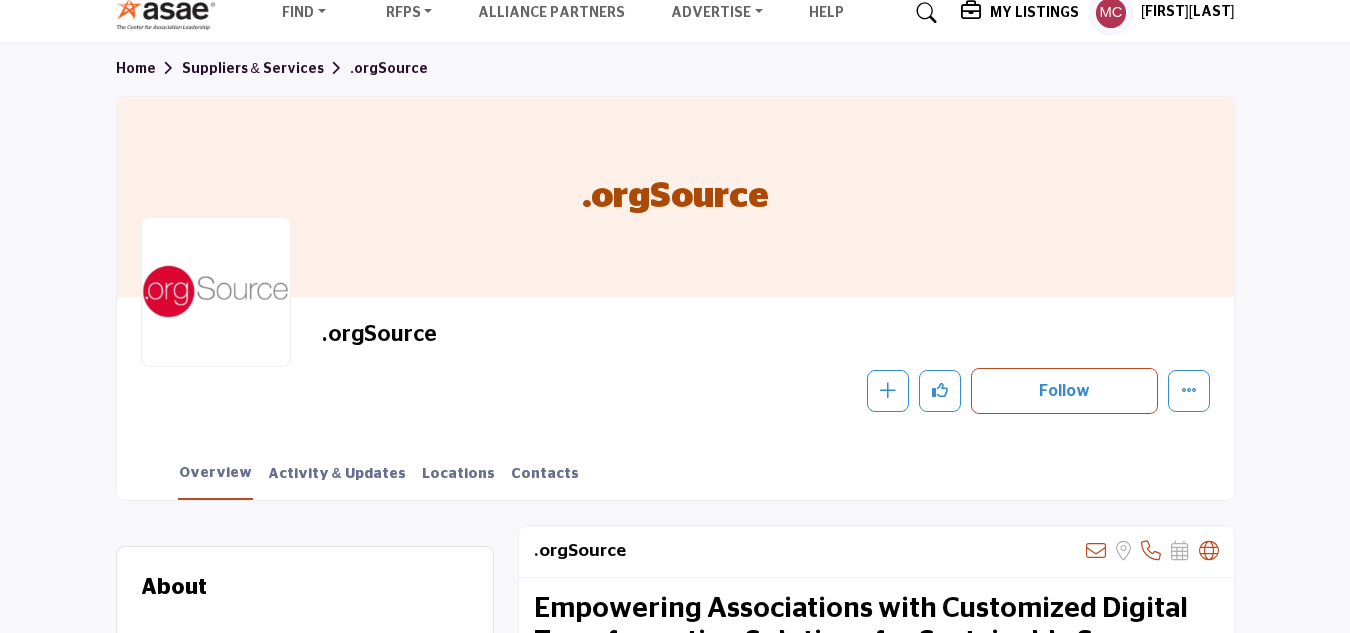 scroll, scrollTop: 0, scrollLeft: 0, axis: both 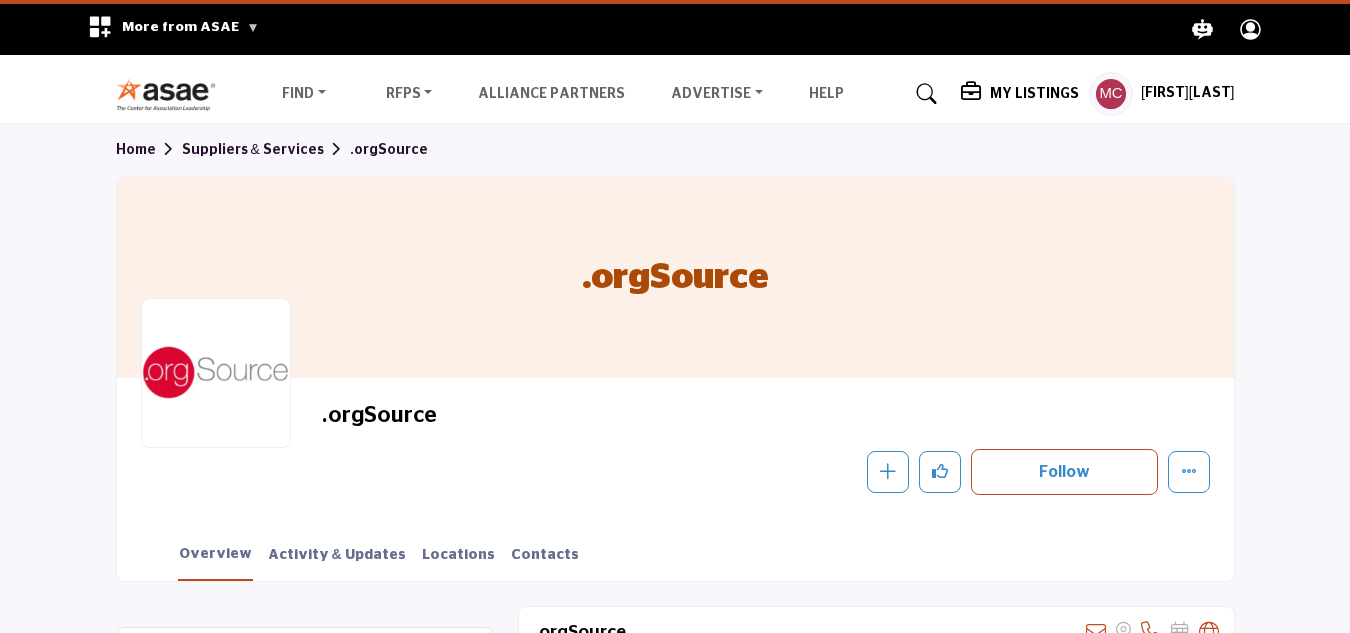 click on "My Listings" at bounding box center (1034, 94) 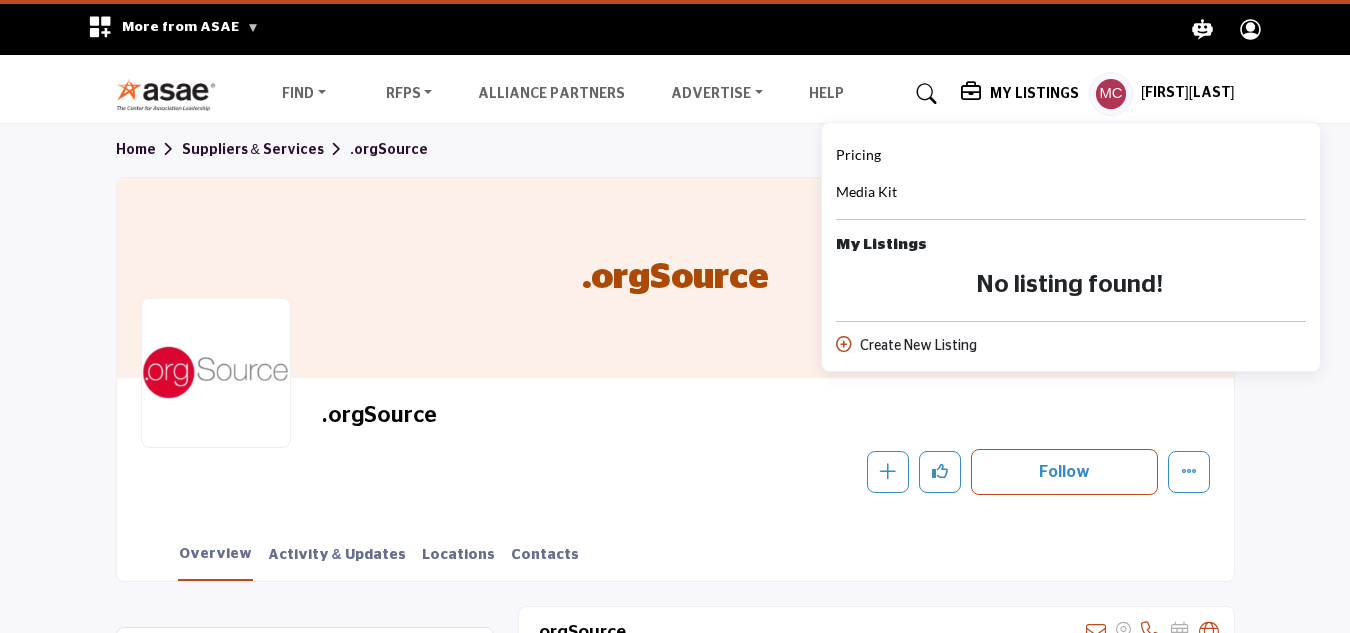 click on "Follow
Following
Message
Recommend
Add to My Suppliers
Claim Listing
Report Page
Visit Website" at bounding box center [898, 472] 